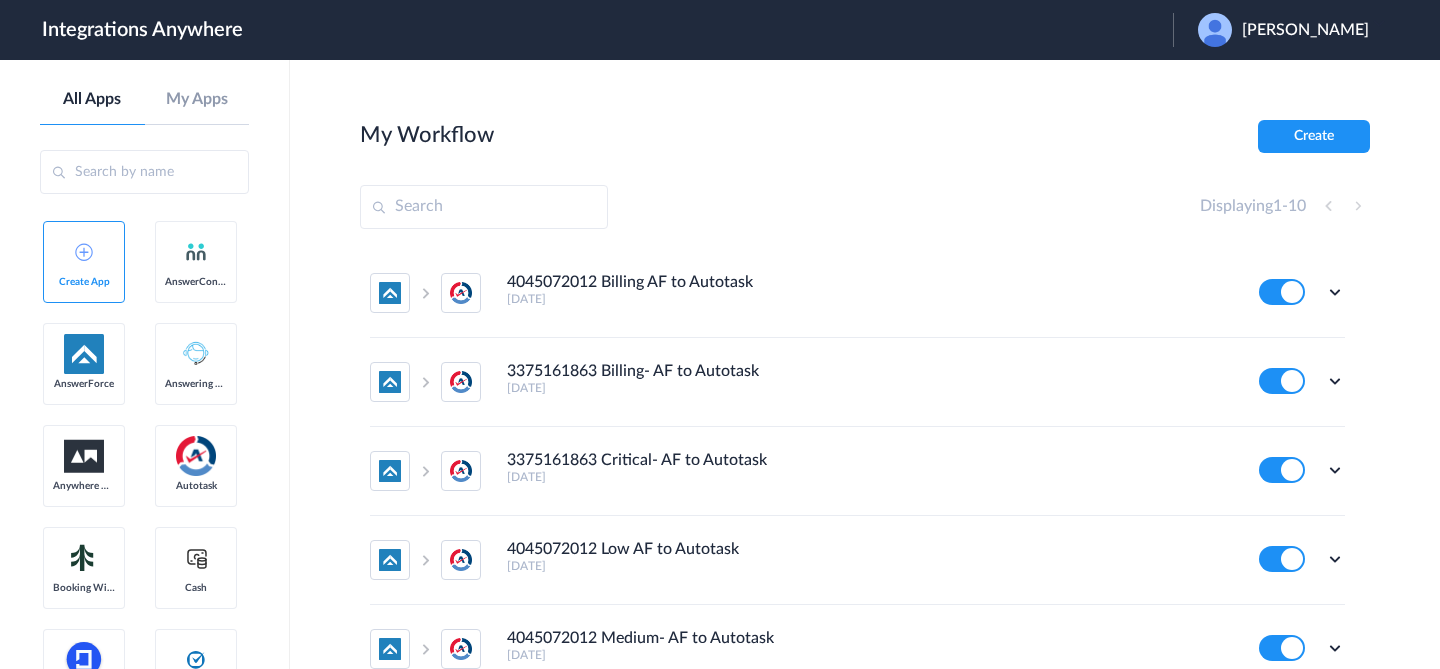 scroll, scrollTop: 0, scrollLeft: 0, axis: both 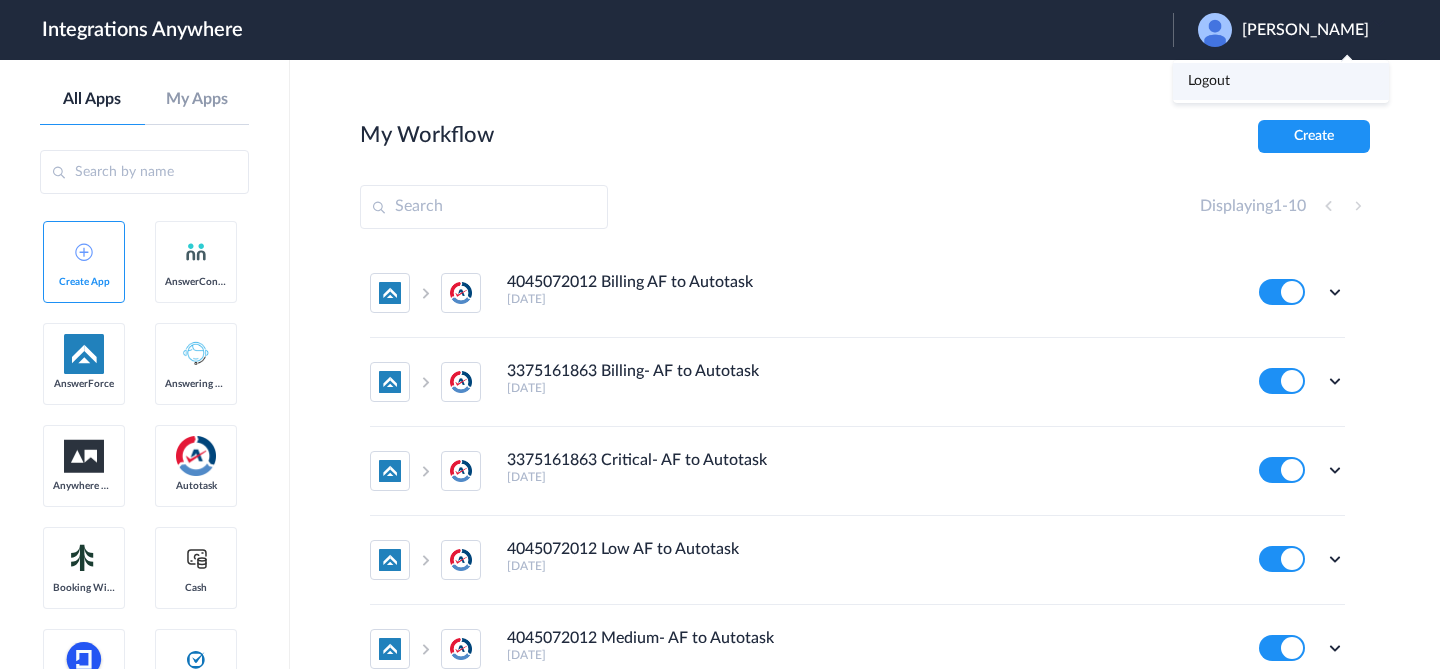 click on "Logout" at bounding box center [1281, 81] 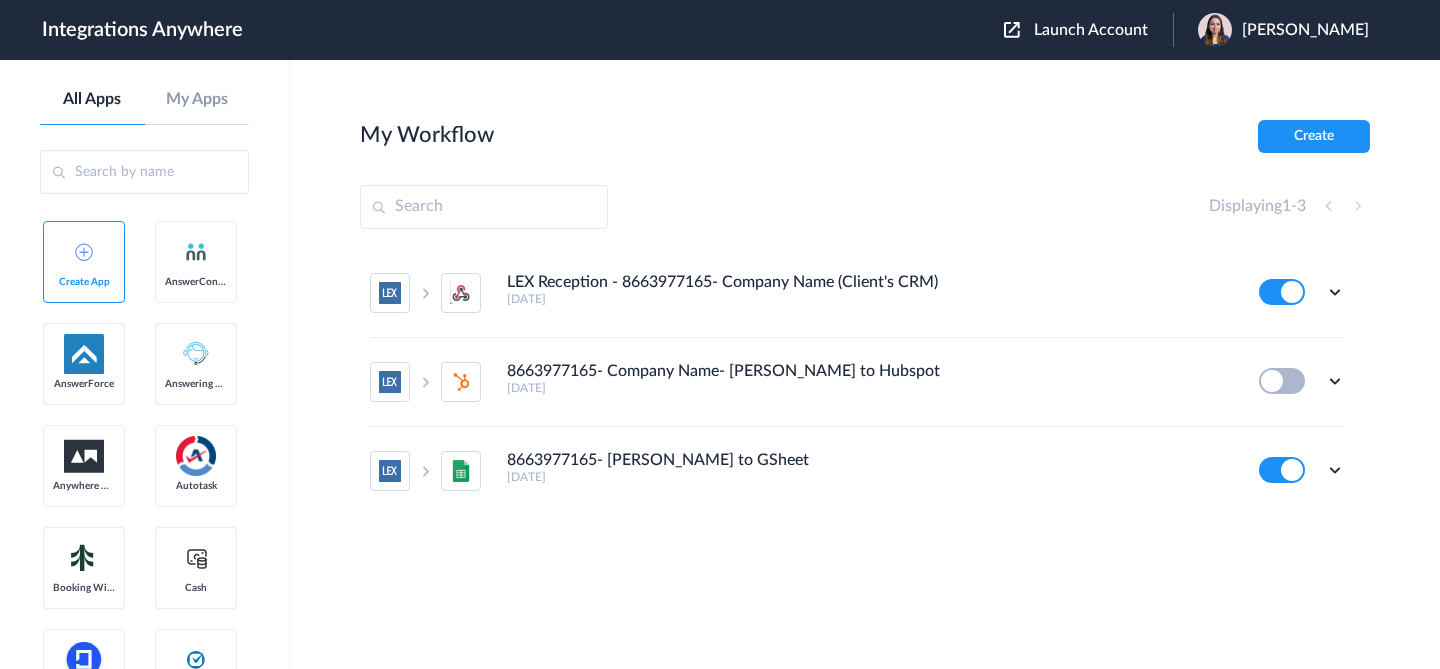 scroll, scrollTop: 0, scrollLeft: 0, axis: both 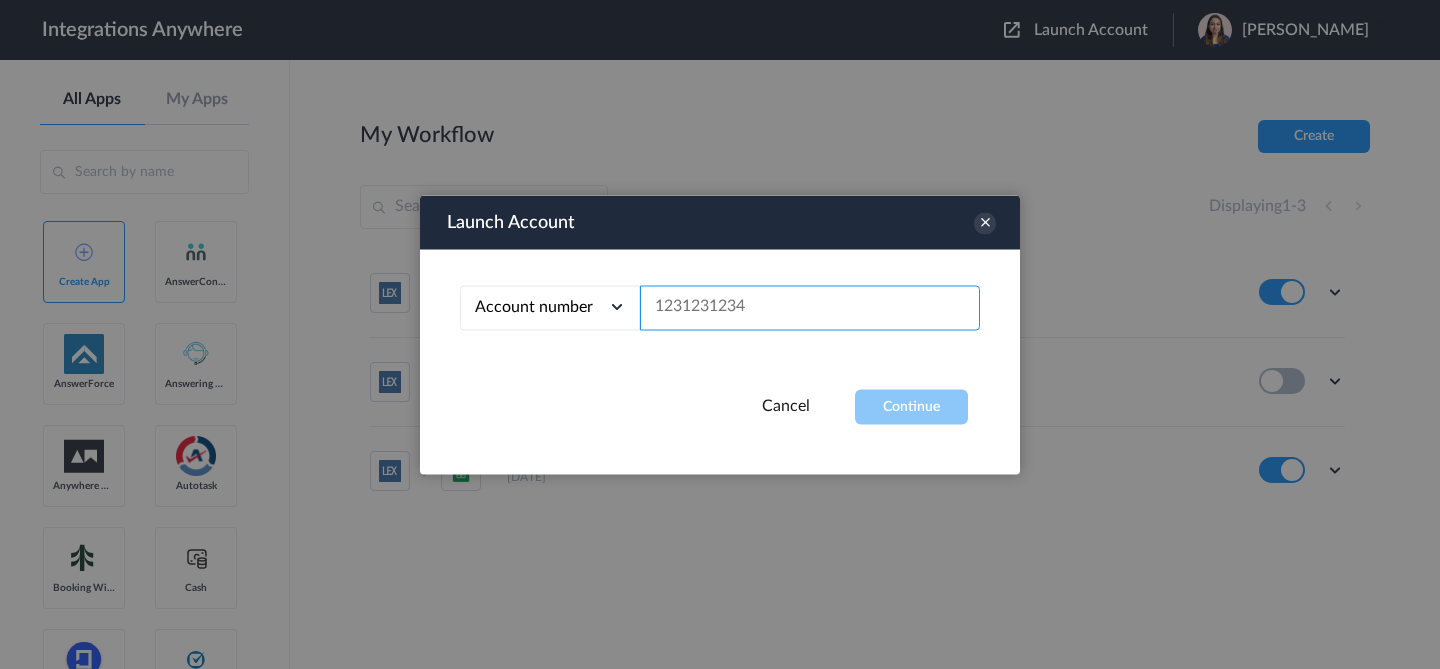 click at bounding box center (810, 307) 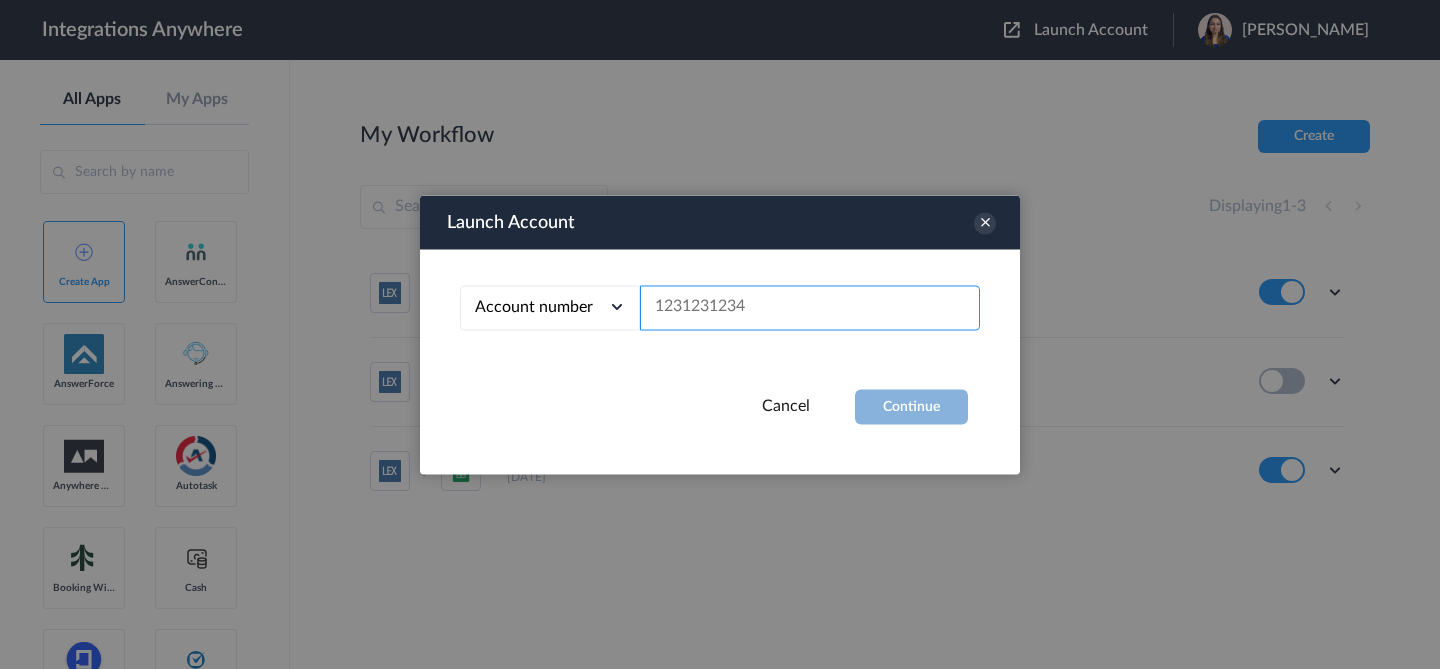 paste on "8662234179" 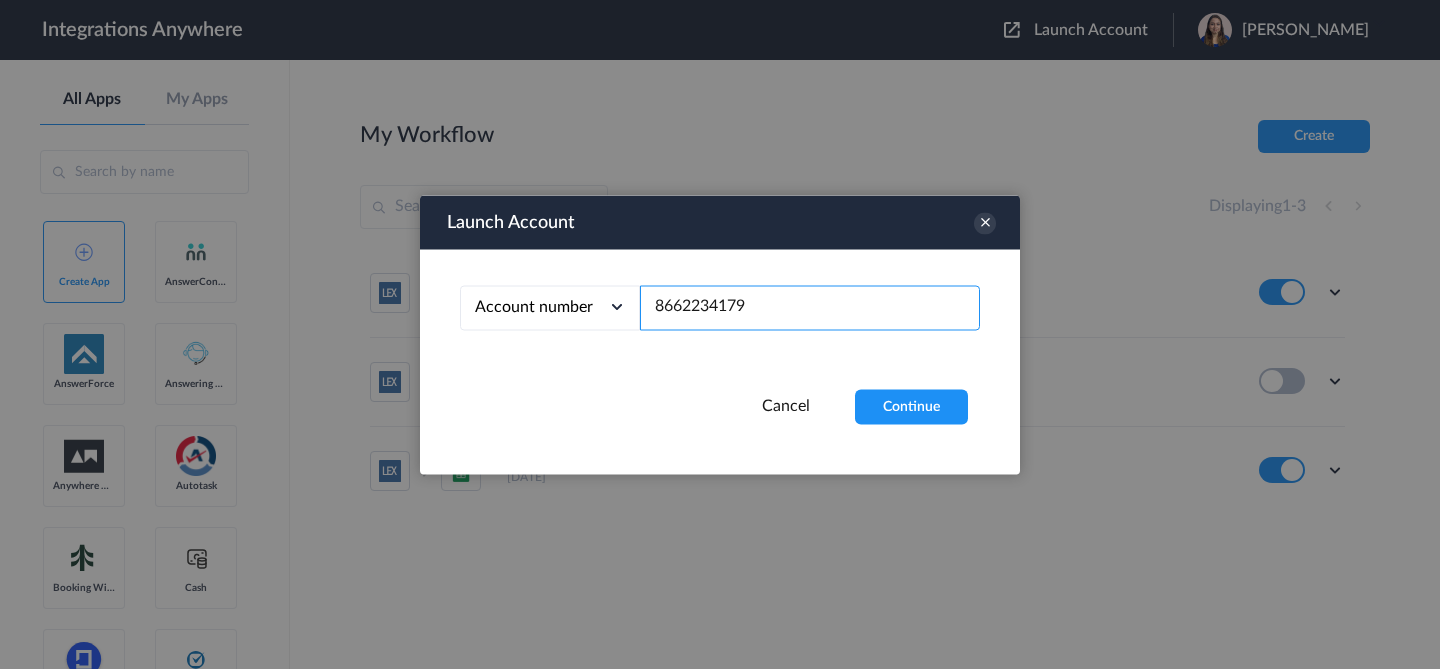 type on "8662234179" 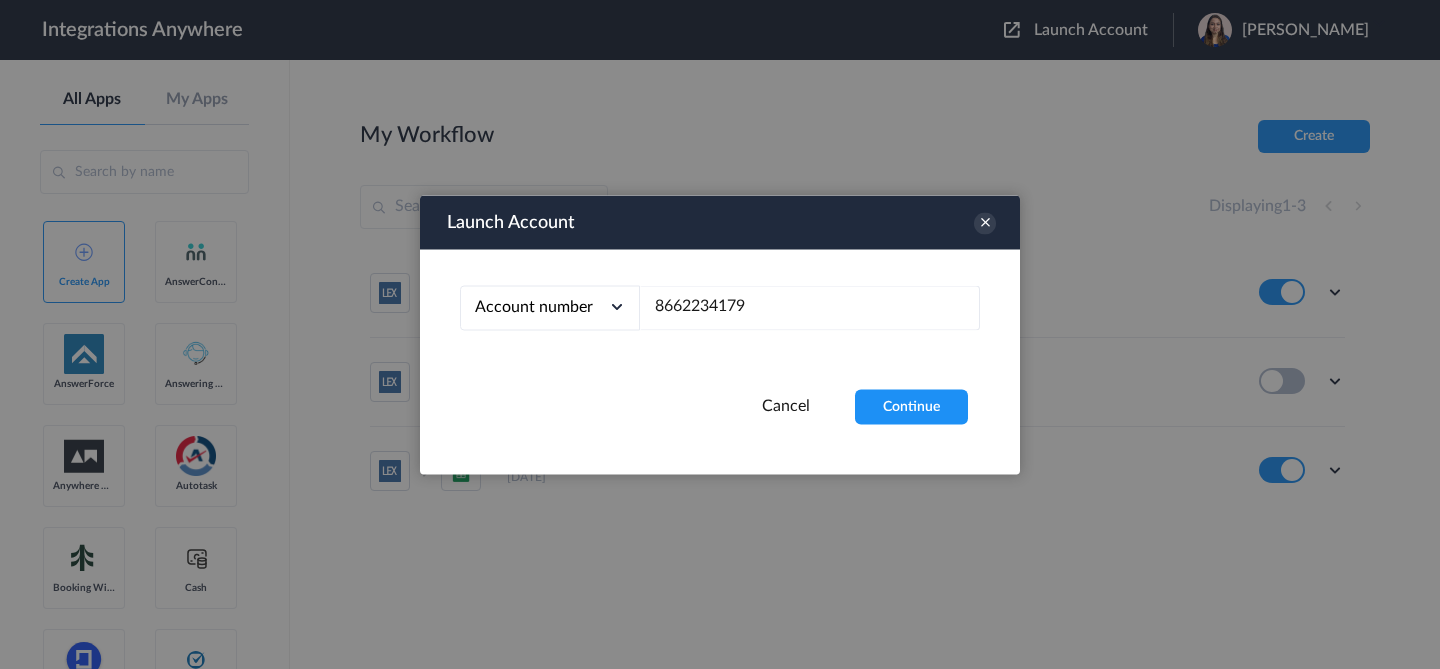 click on "Continue" at bounding box center [911, 406] 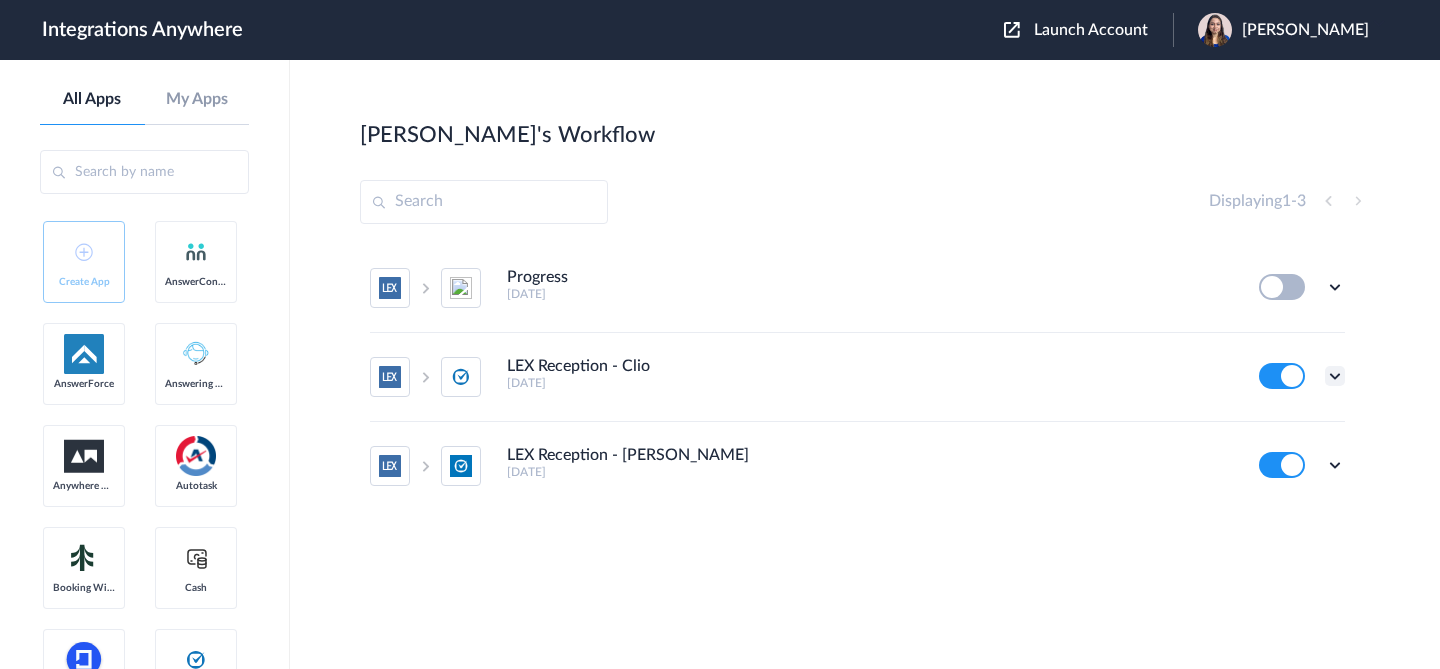 click at bounding box center [1335, 376] 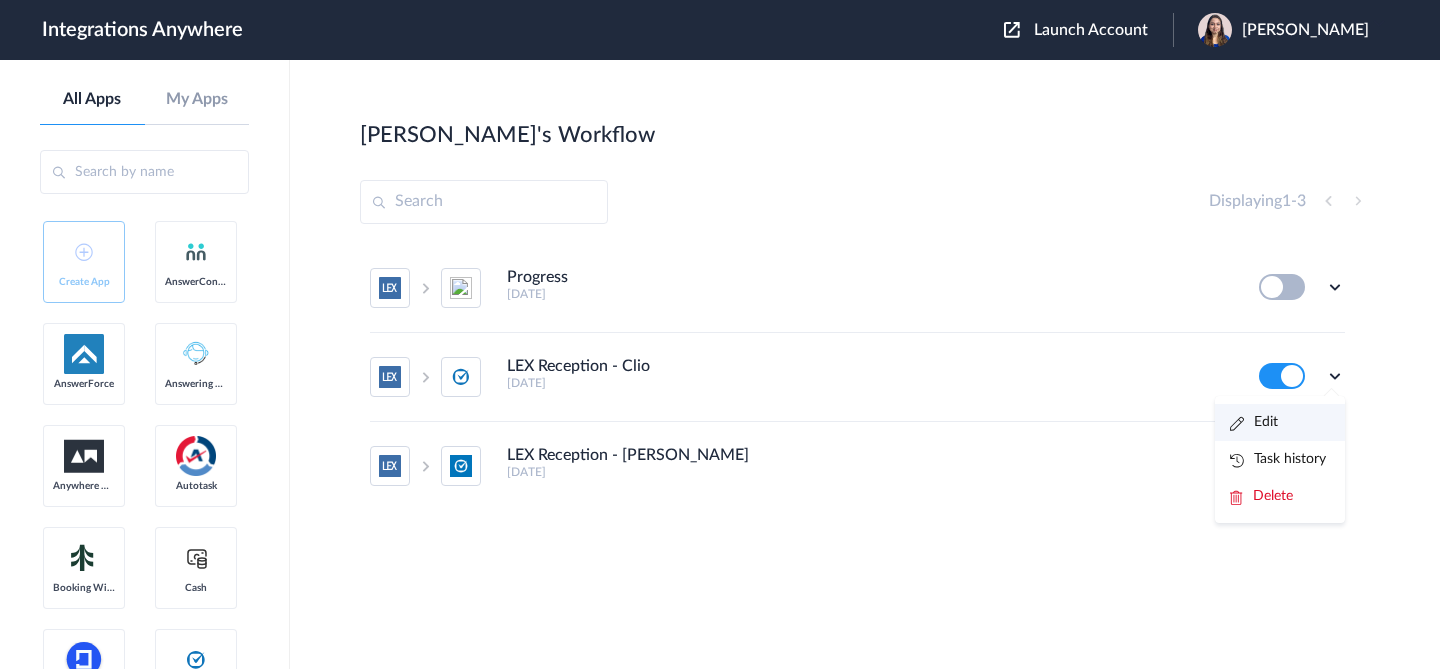 click on "Edit" at bounding box center (1254, 422) 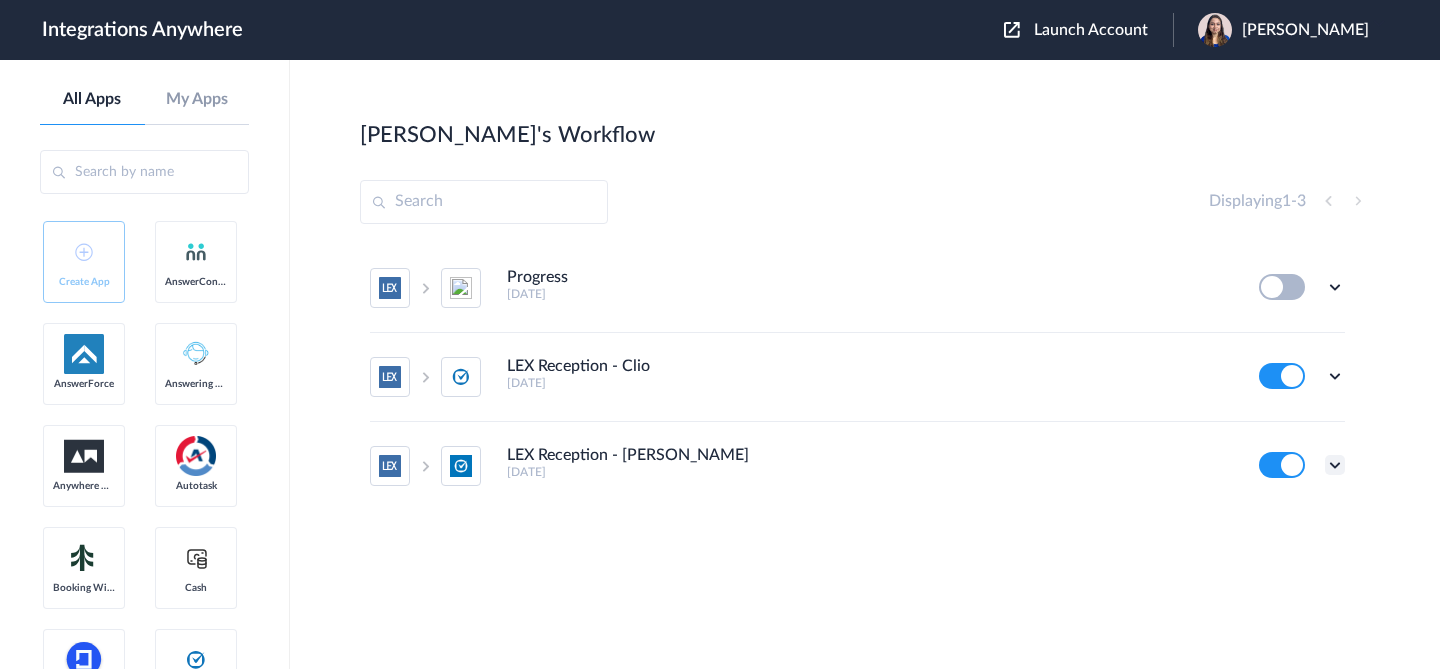 click at bounding box center [1335, 465] 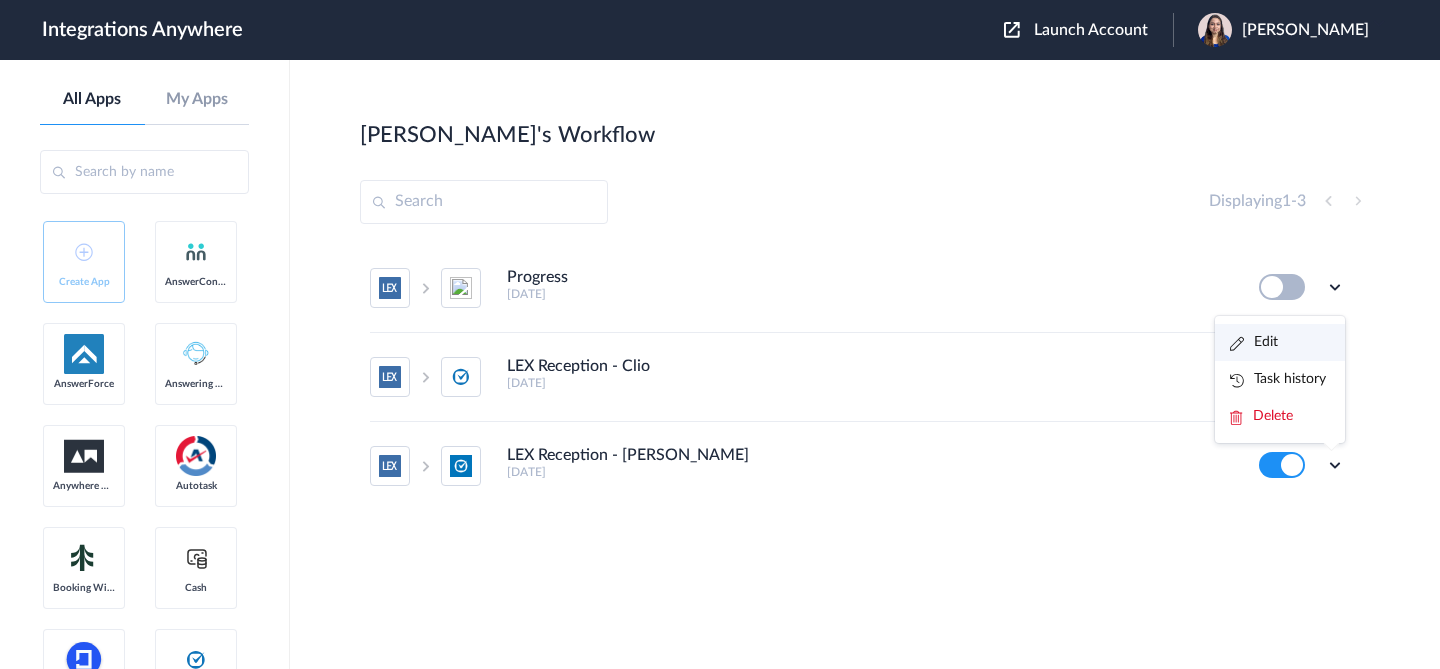 click on "Edit" at bounding box center (1280, 342) 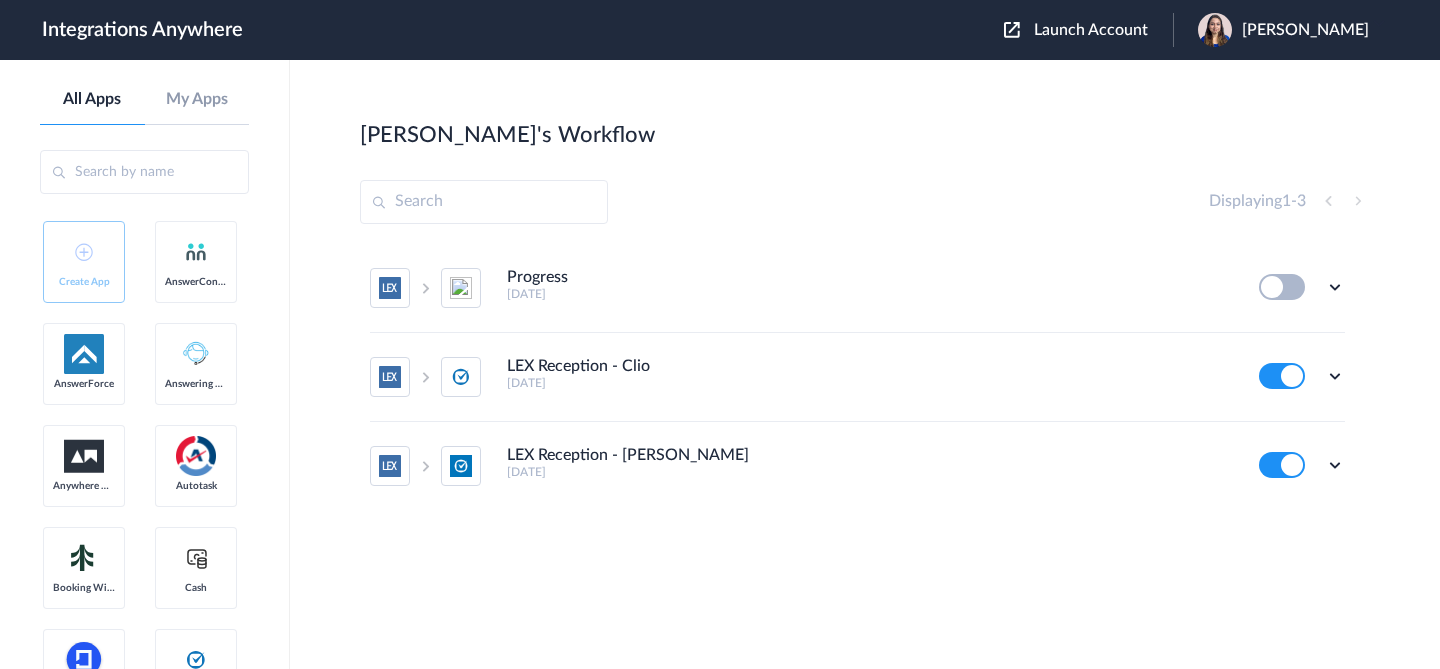 click on "Akanksha Sharma" at bounding box center (1305, 30) 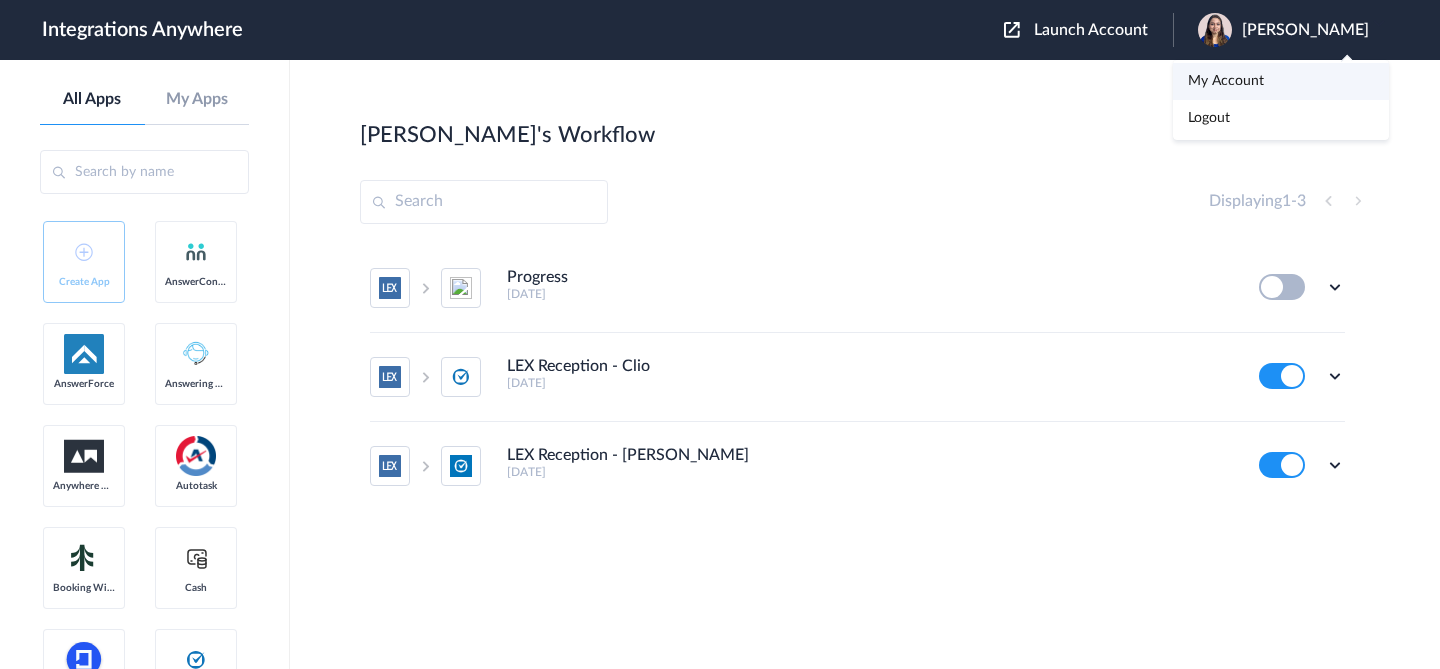 click on "My Account" at bounding box center (1281, 81) 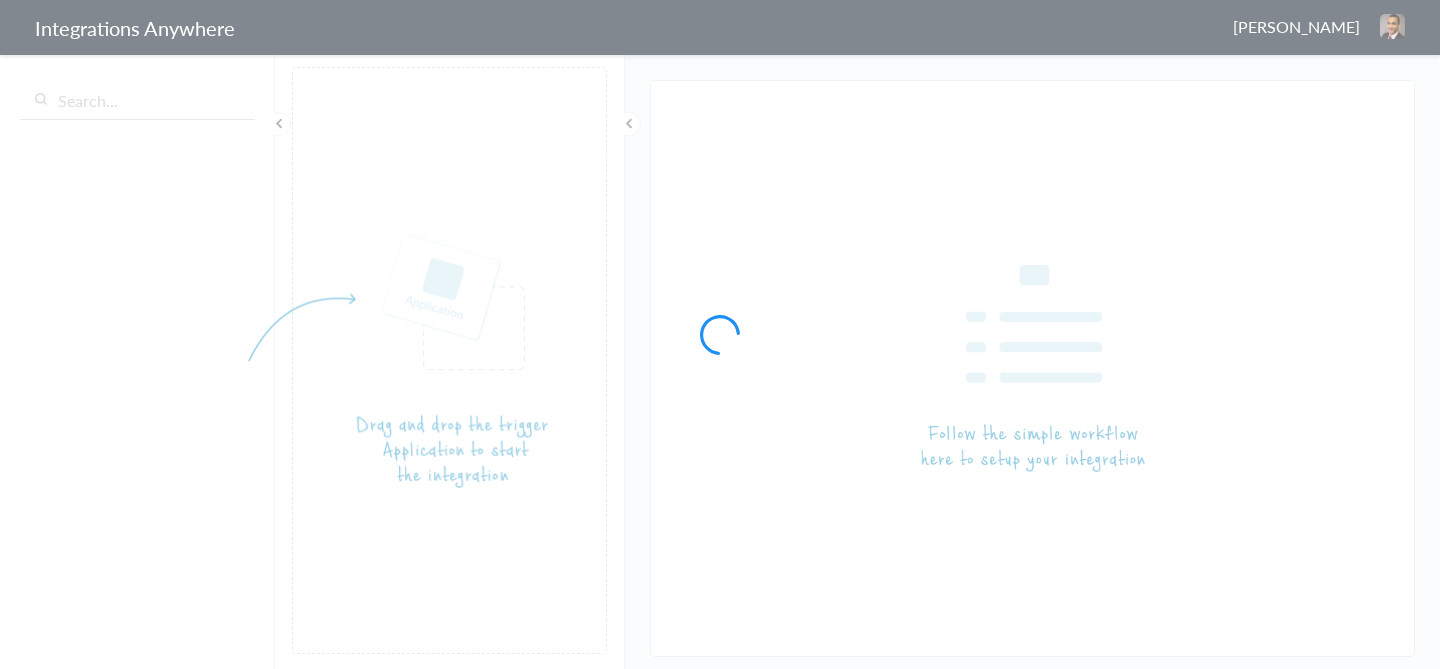 scroll, scrollTop: 0, scrollLeft: 0, axis: both 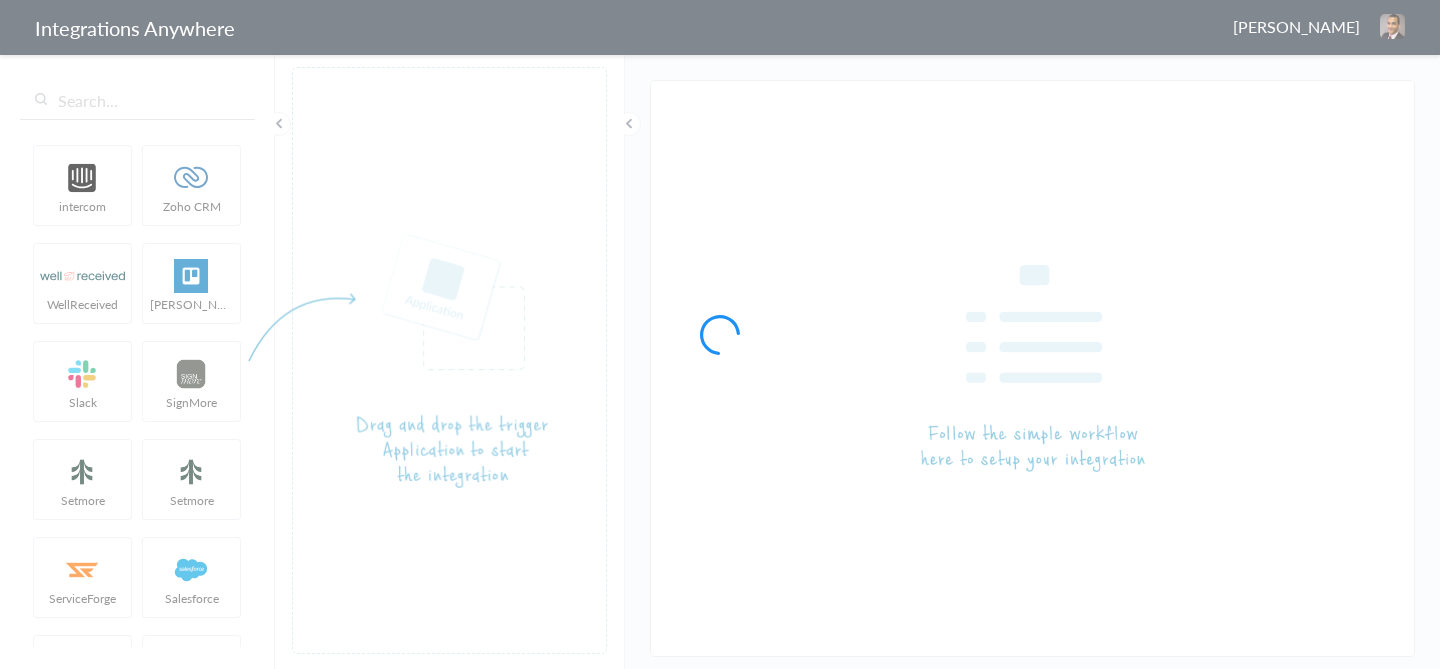 type on "LEX Reception - Clio" 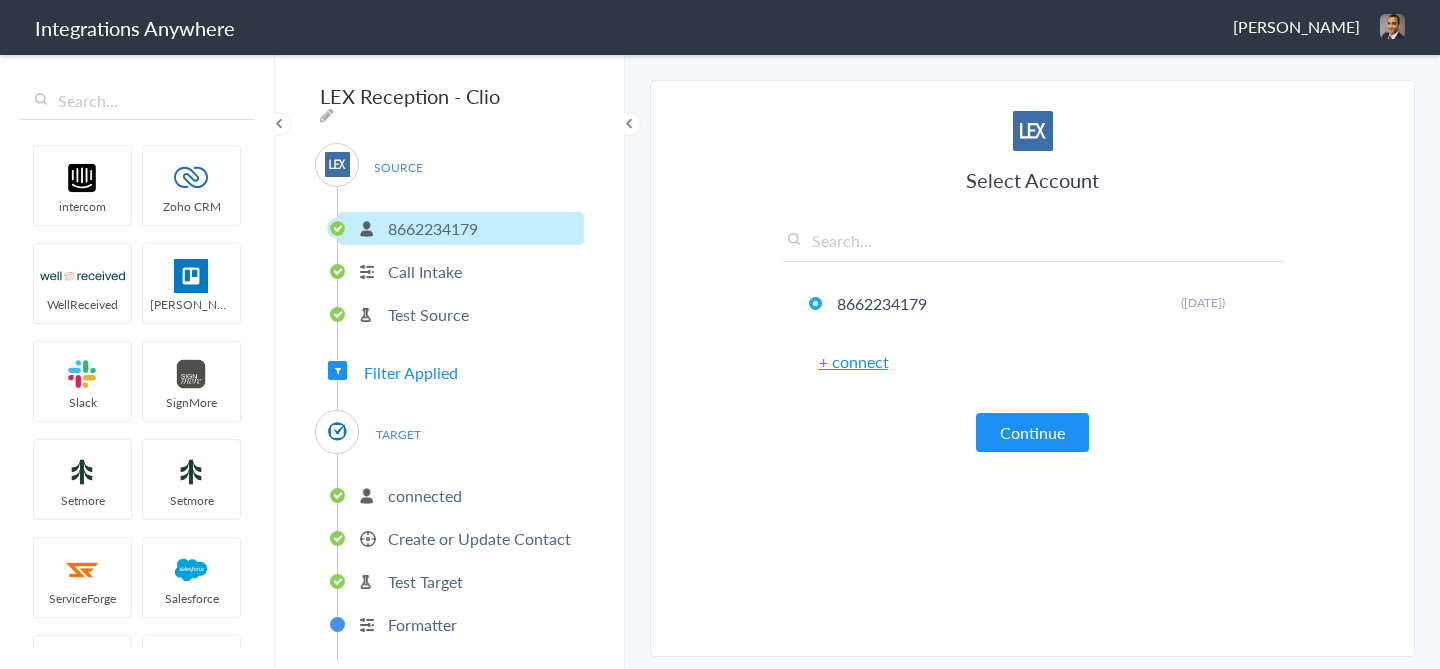 click on "connected Create or Update Contact Test Target Formatter" at bounding box center (460, 557) 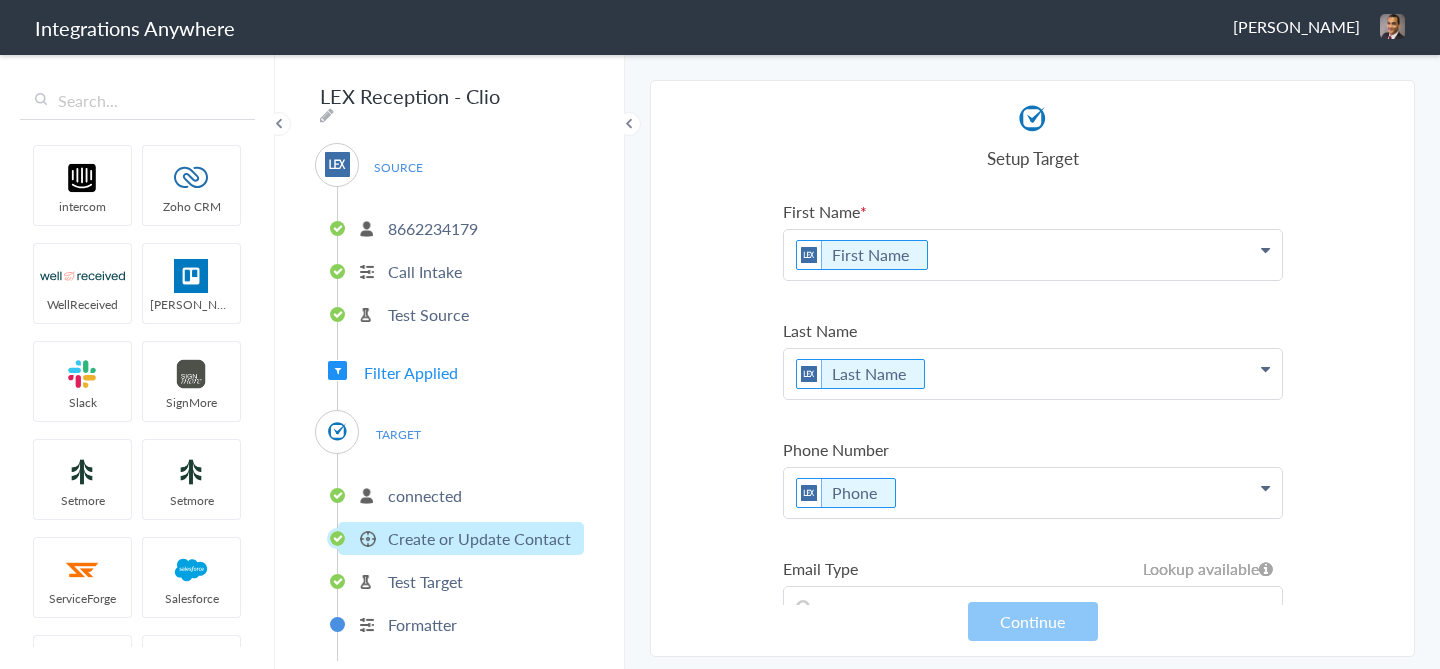 click on "Test Target" at bounding box center [425, 581] 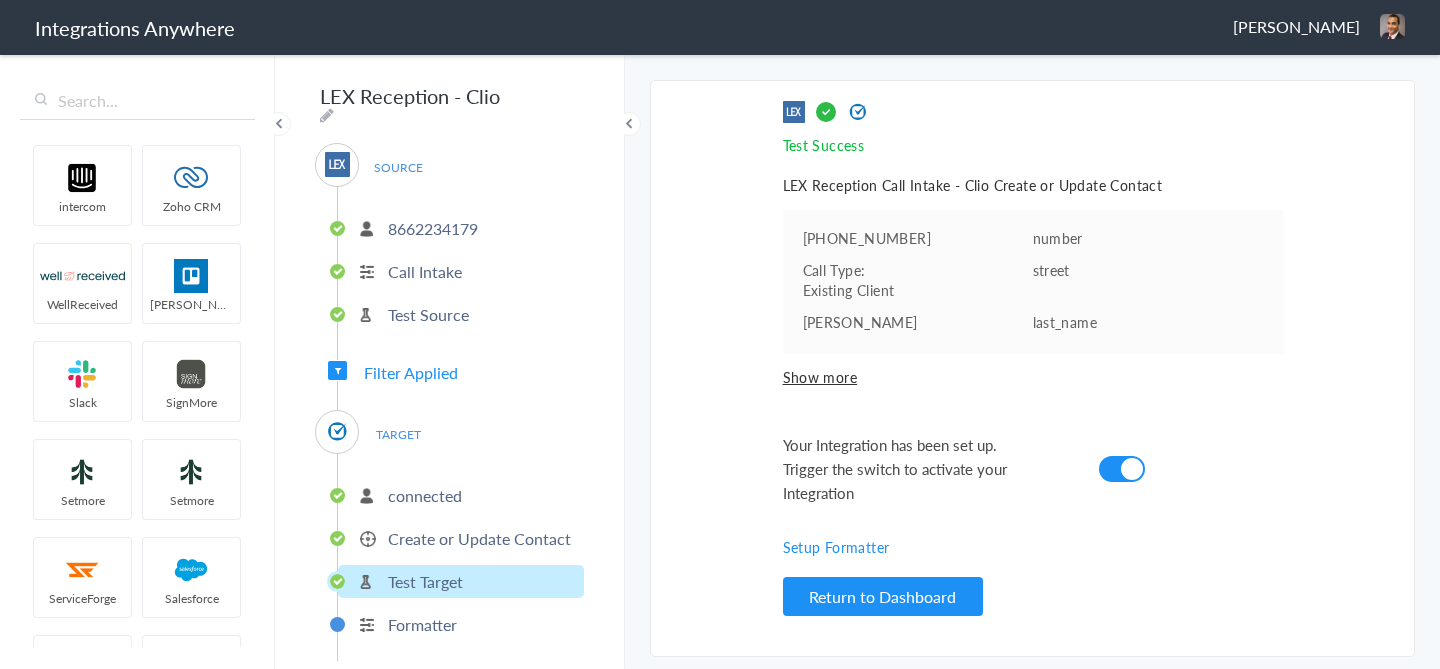 click on "Test Source" at bounding box center [428, 314] 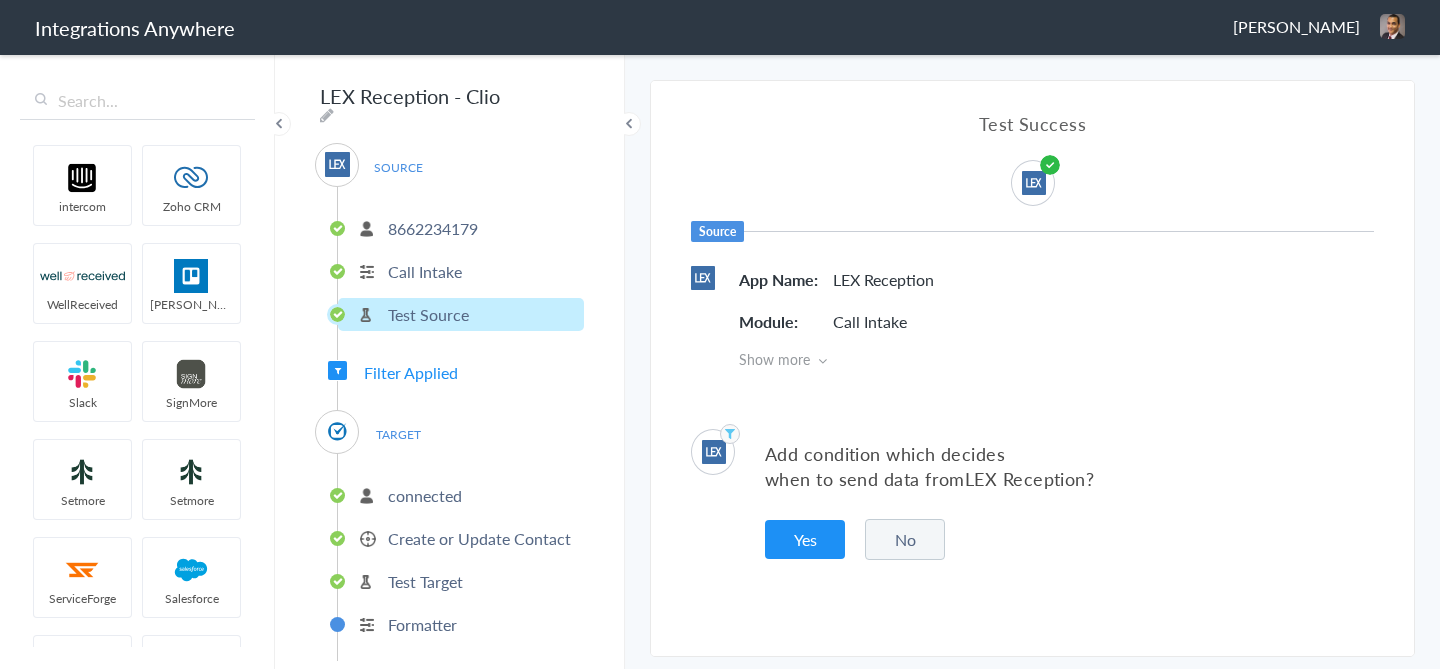 click on "8662234179" at bounding box center (461, 228) 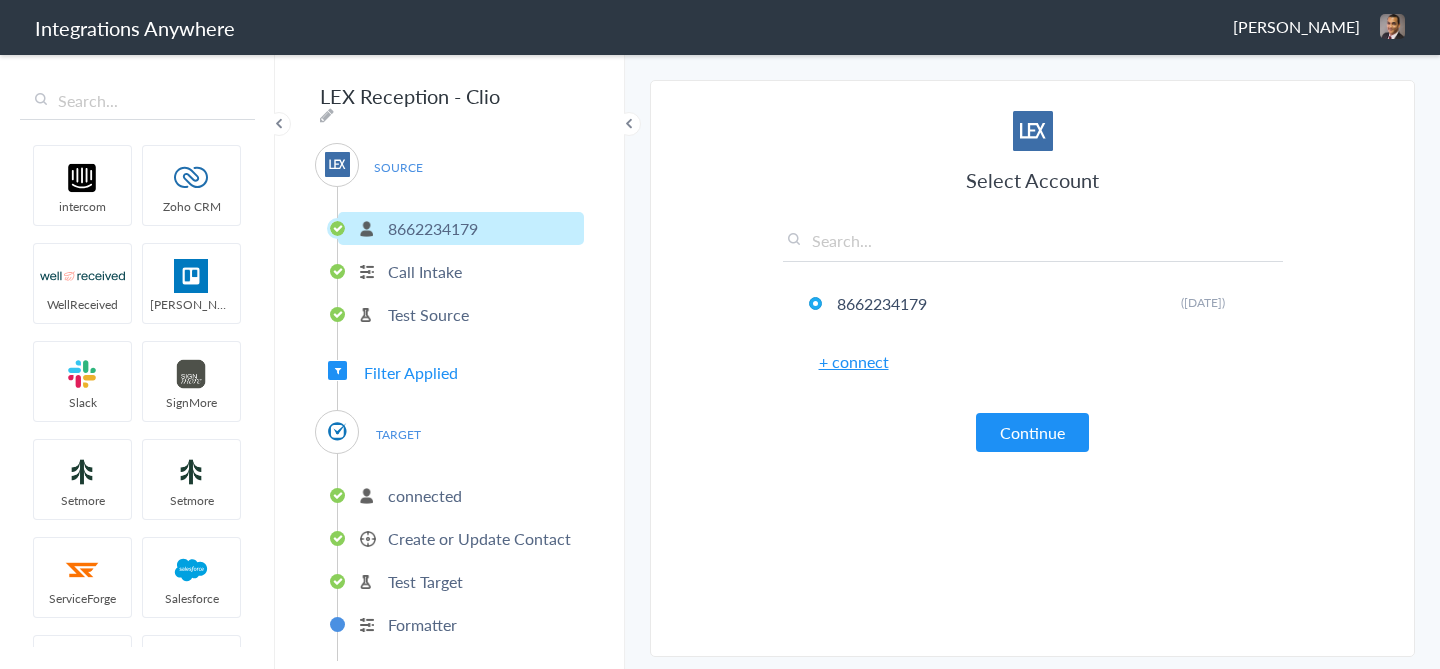 click on "Call Intake" at bounding box center (461, 271) 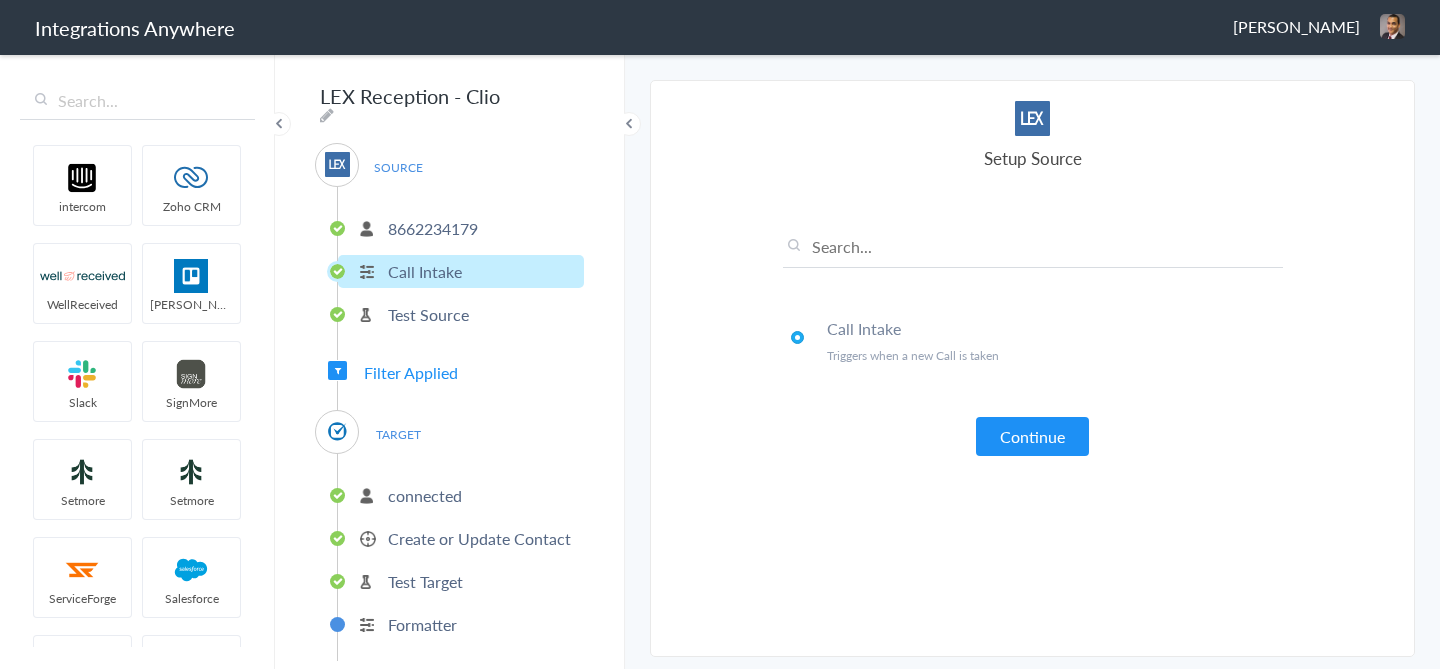 click on "Test Source" at bounding box center (428, 314) 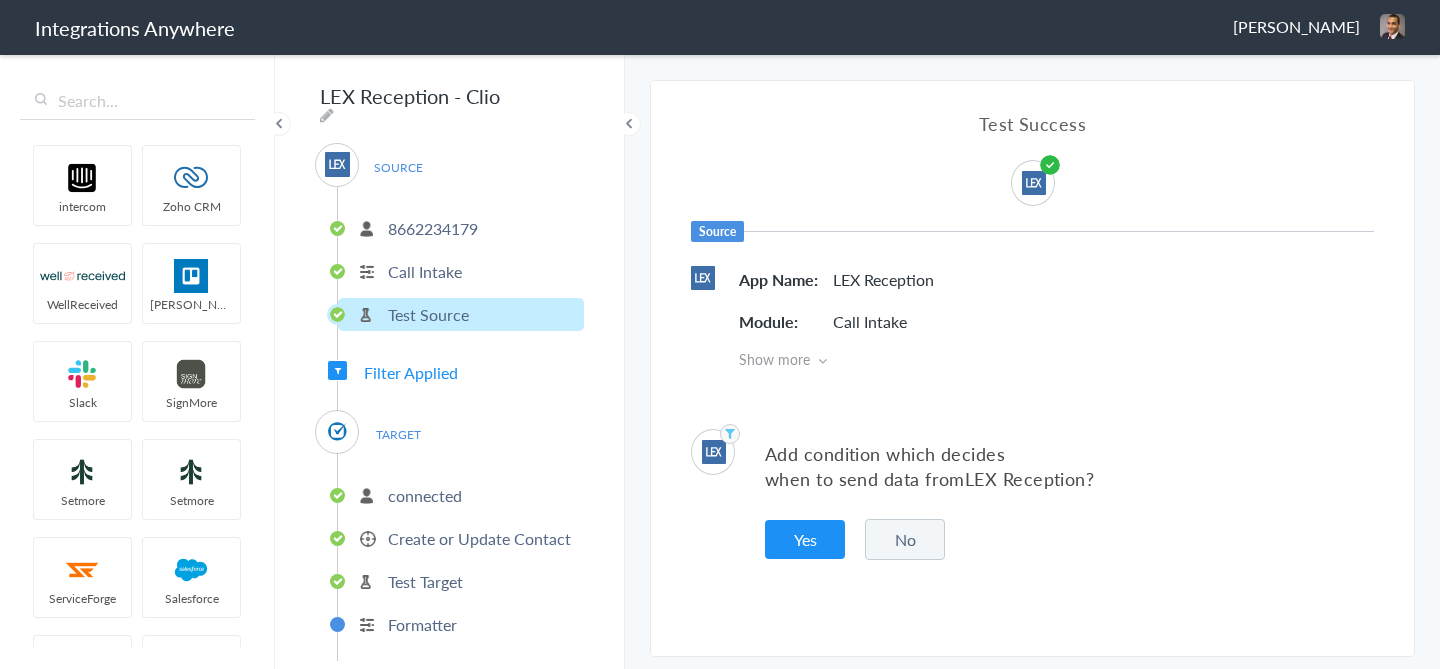 click on "Filter
Applied" at bounding box center [411, 372] 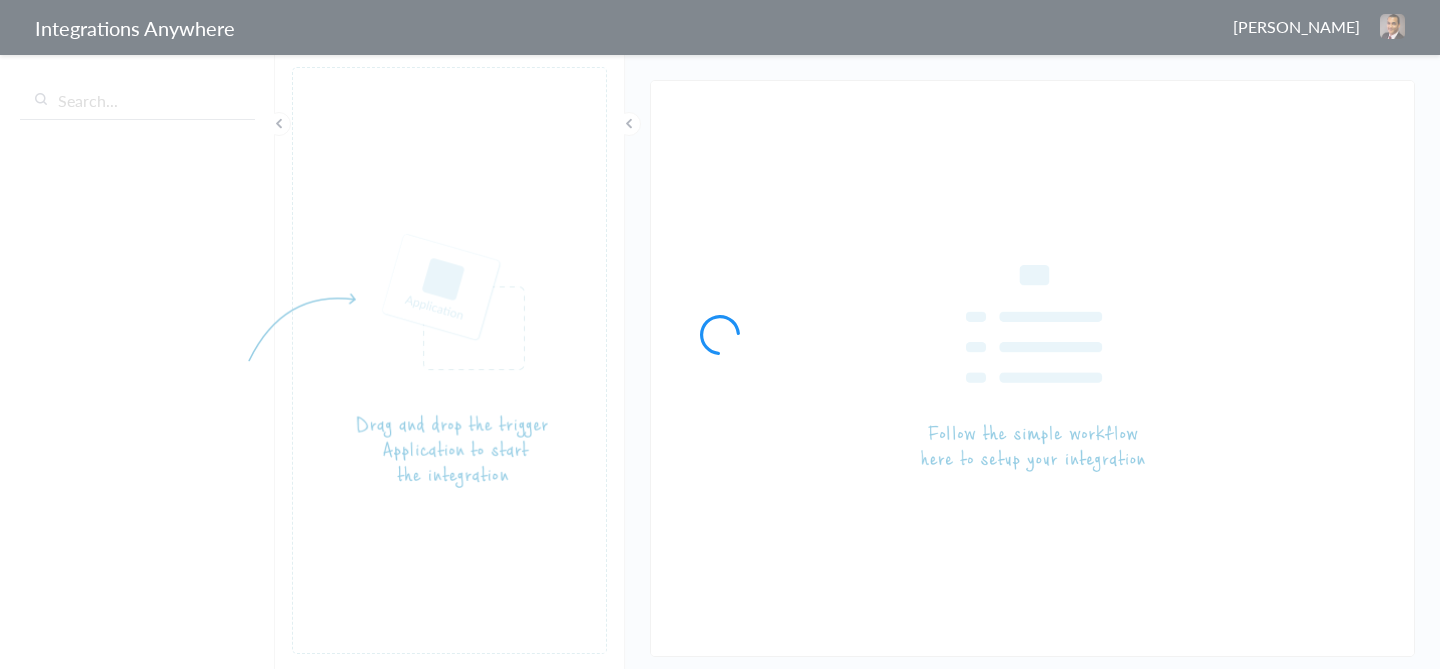 scroll, scrollTop: 0, scrollLeft: 0, axis: both 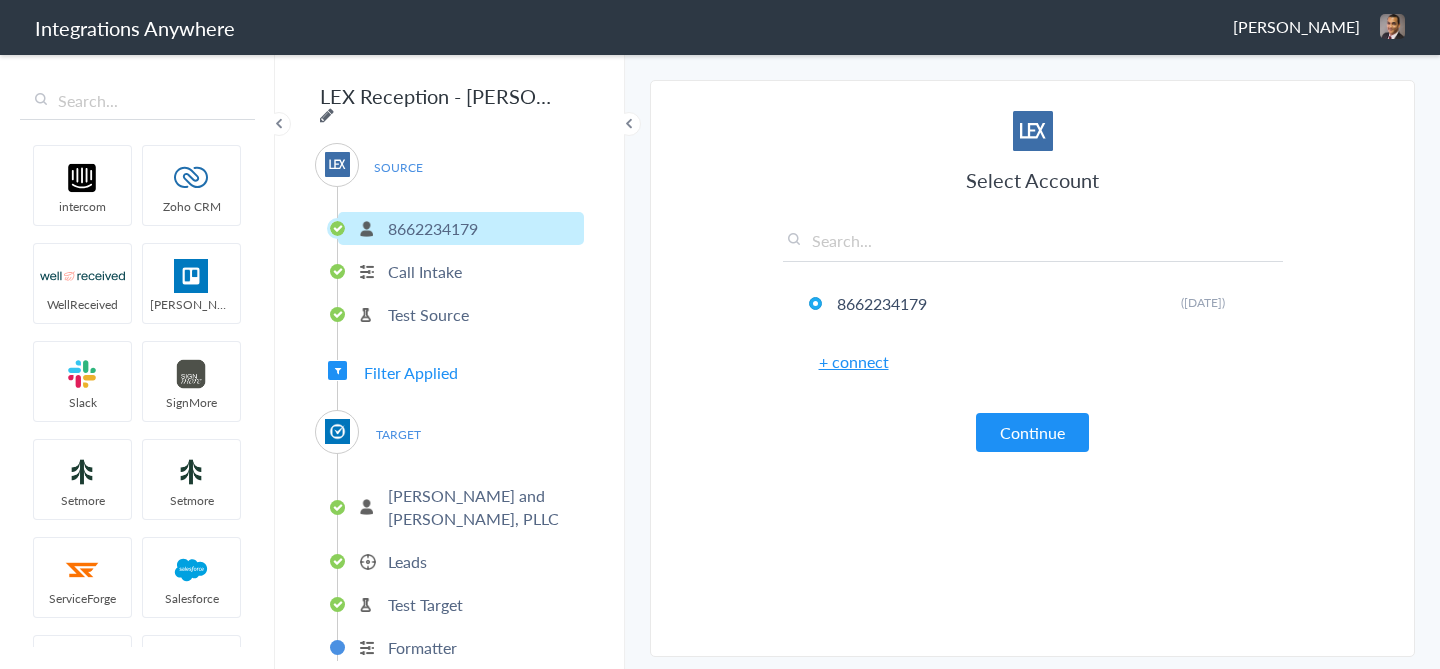 click at bounding box center (327, 115) 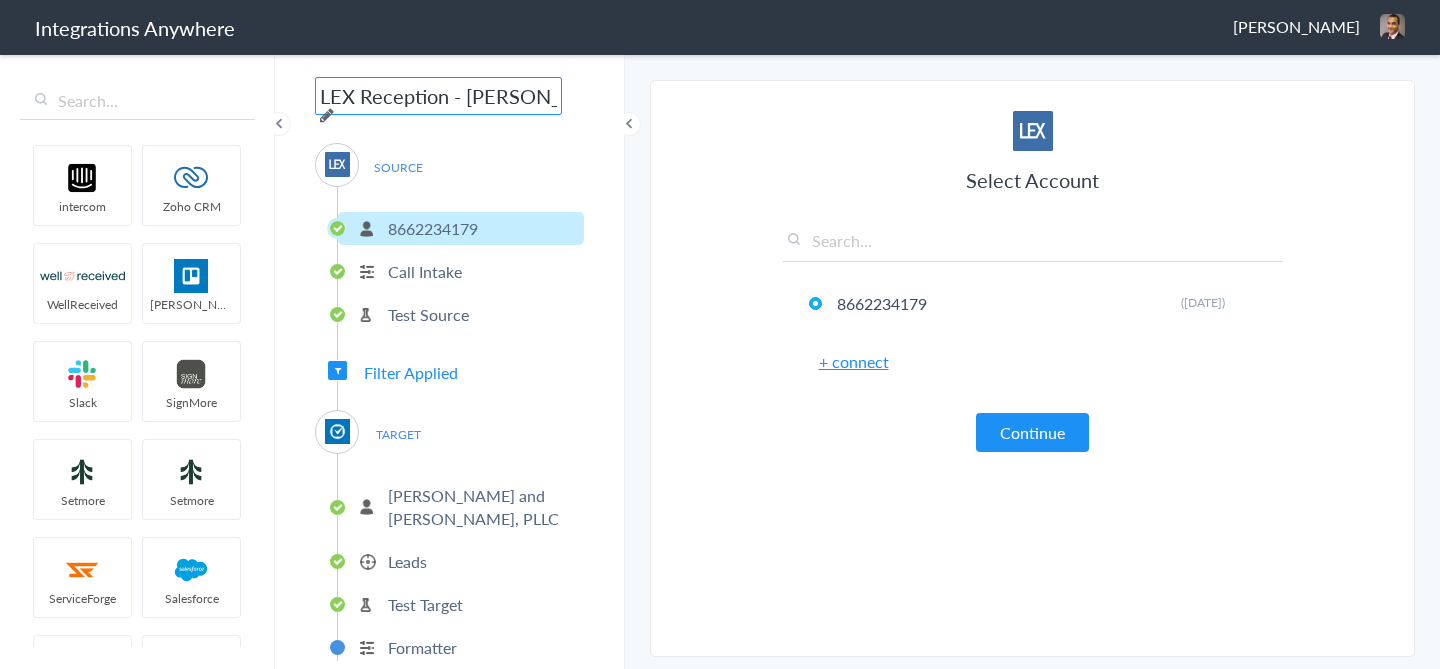 scroll, scrollTop: 0, scrollLeft: 21, axis: horizontal 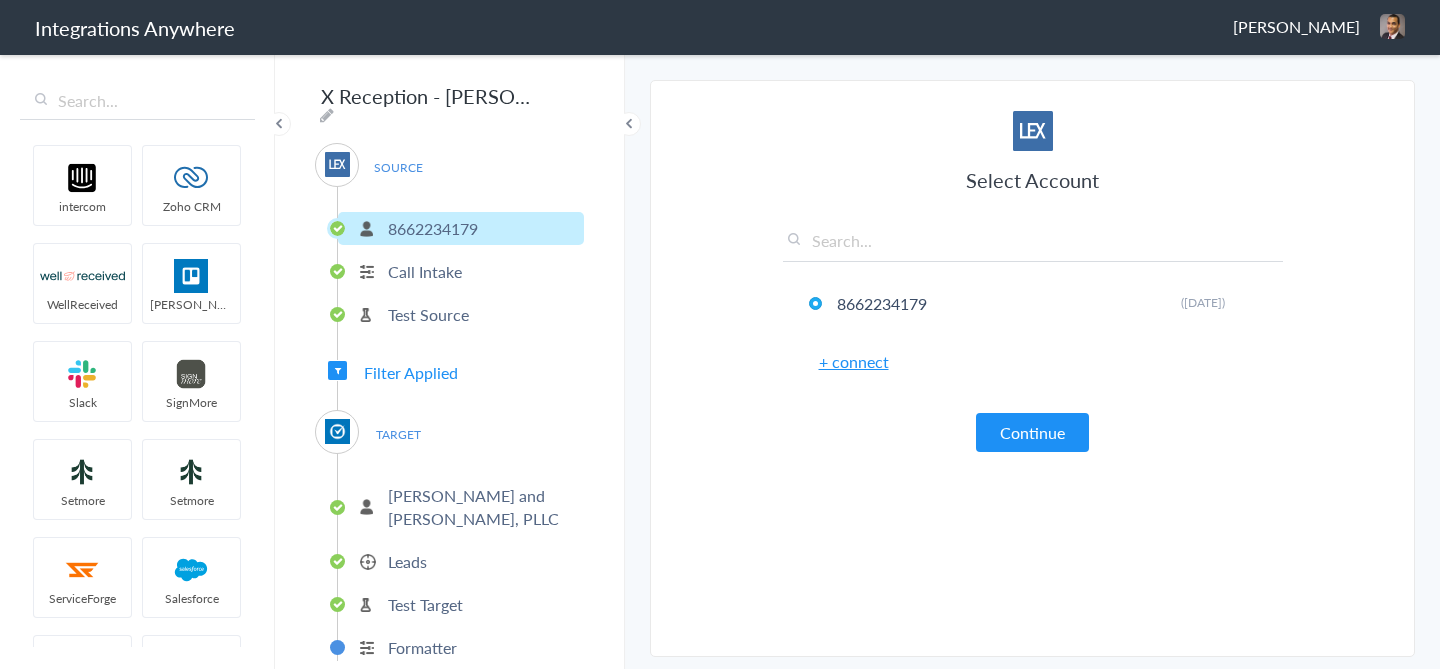 click on "LEX Reception - Clio Grow
SOURCE 8662234179 Call Intake Test Source
Filter
Applied
TARGET Phillips and McCrea, PLLC Leads Test Target Formatter" at bounding box center (450, 360) 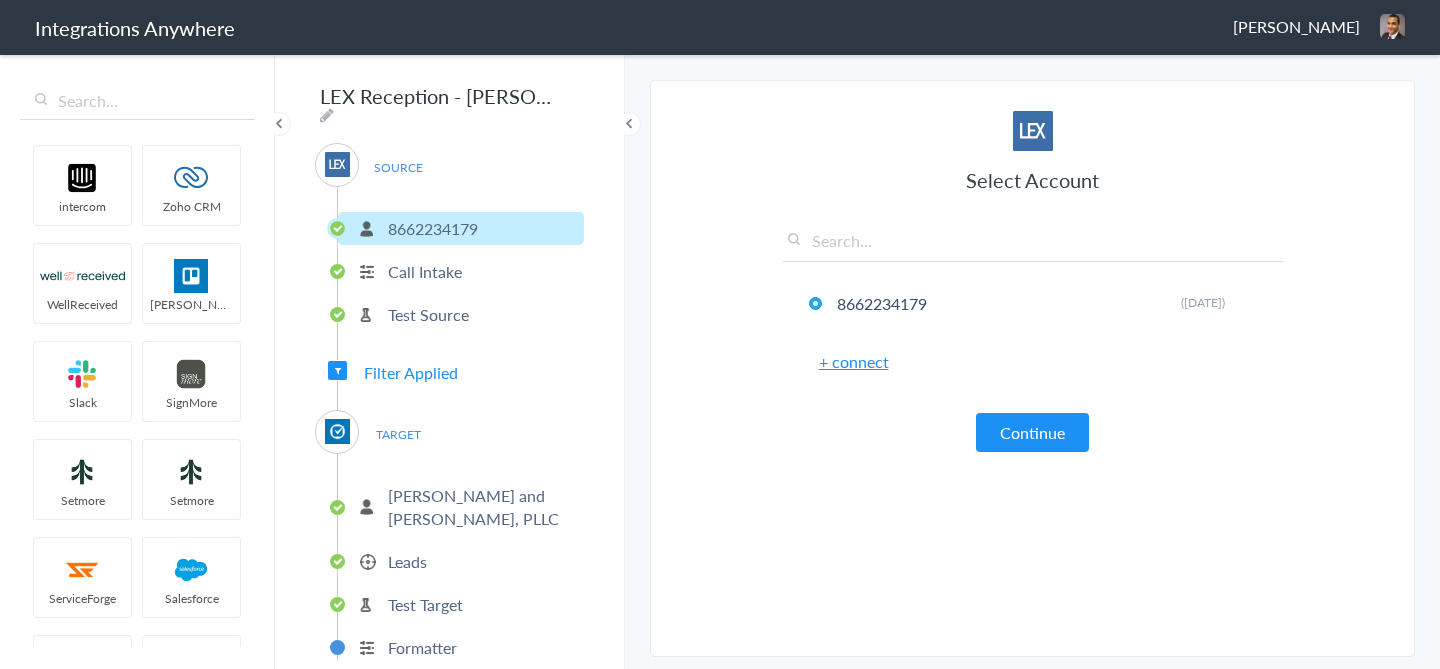 click on "Filter
Applied" at bounding box center (411, 372) 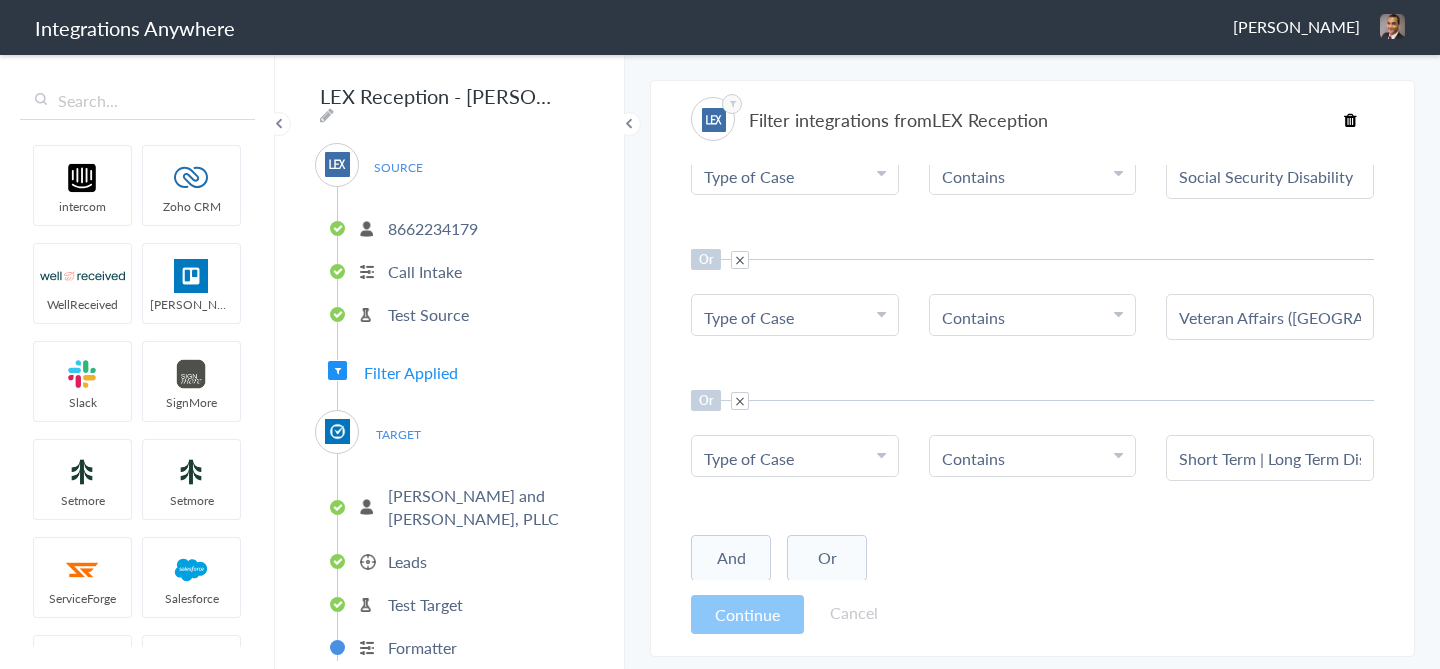 scroll, scrollTop: 514, scrollLeft: 0, axis: vertical 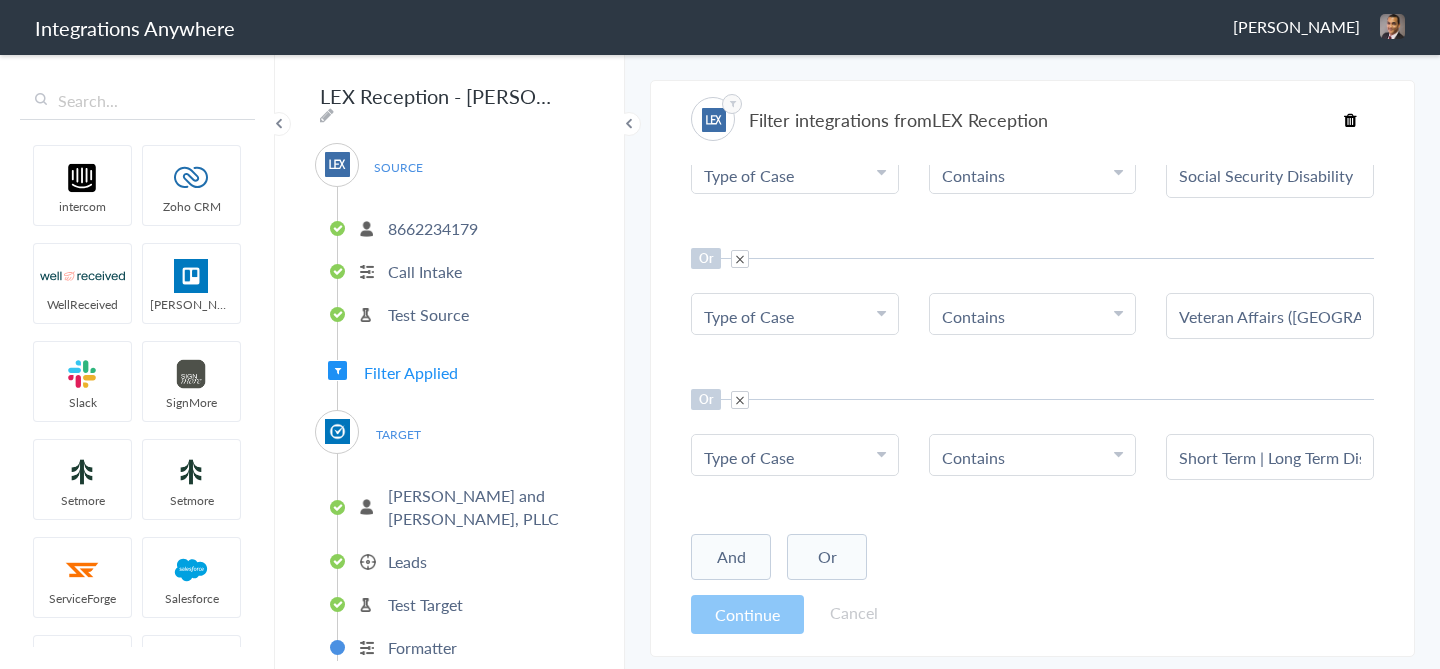 click on "Formatter" at bounding box center [422, 647] 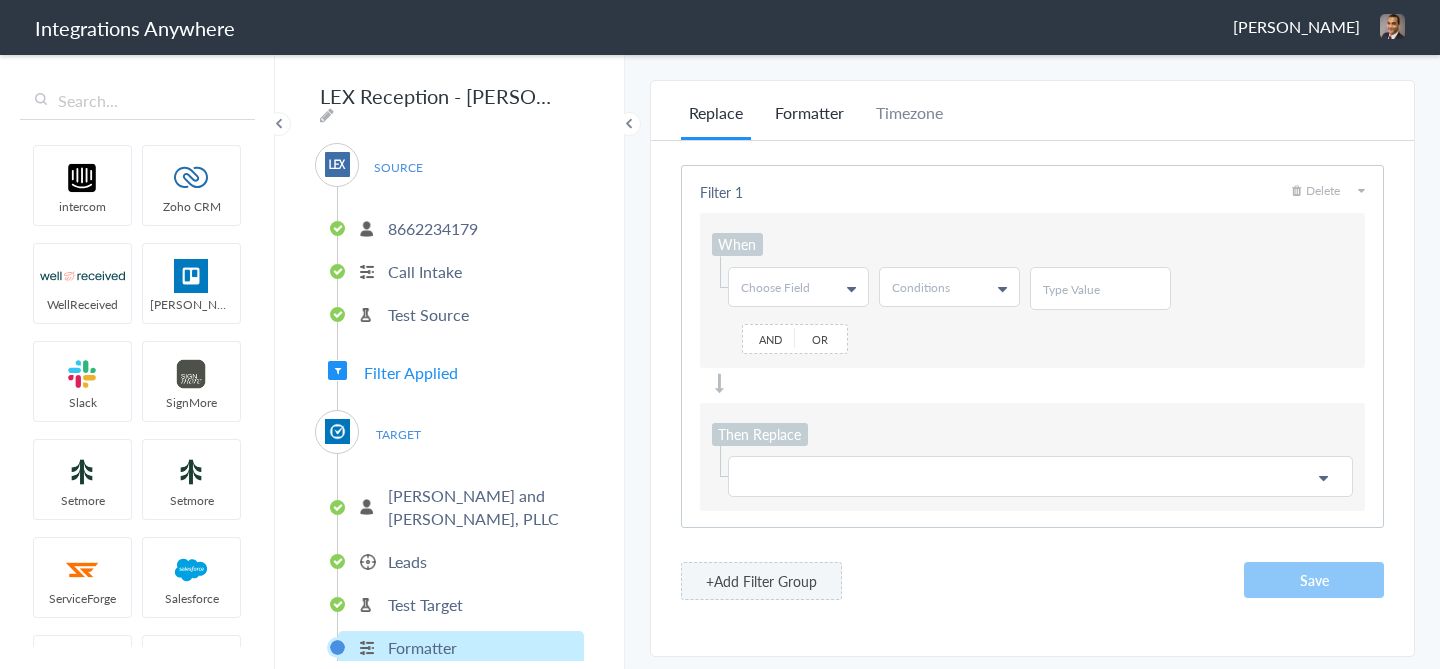 click on "Formatter" at bounding box center [809, 120] 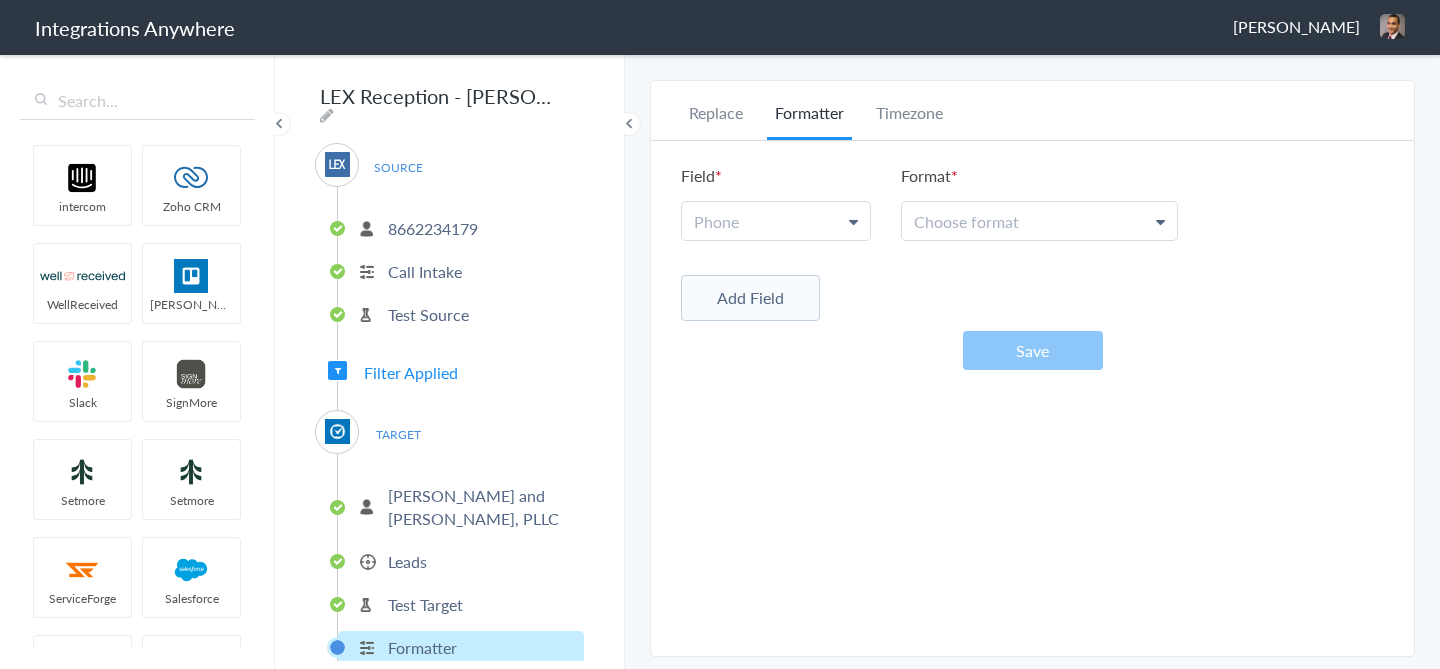 click on "Filter
Applied" at bounding box center (411, 372) 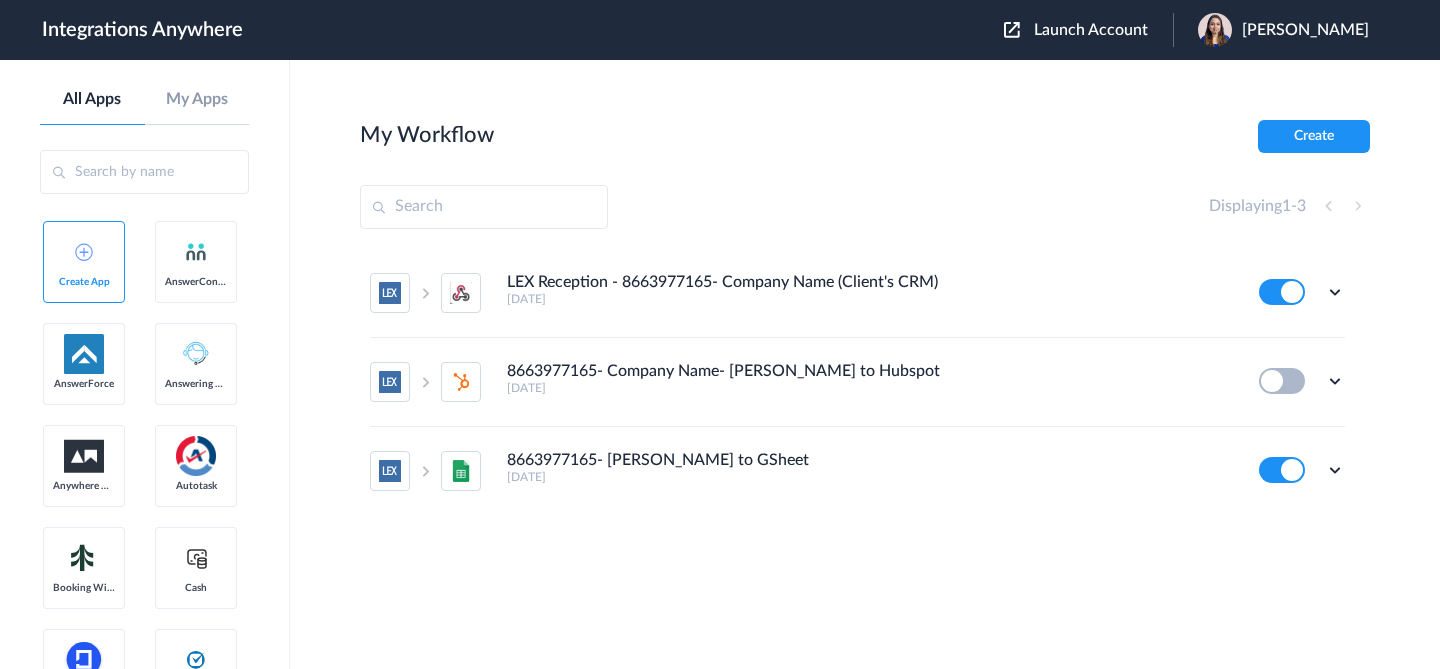 scroll, scrollTop: 0, scrollLeft: 0, axis: both 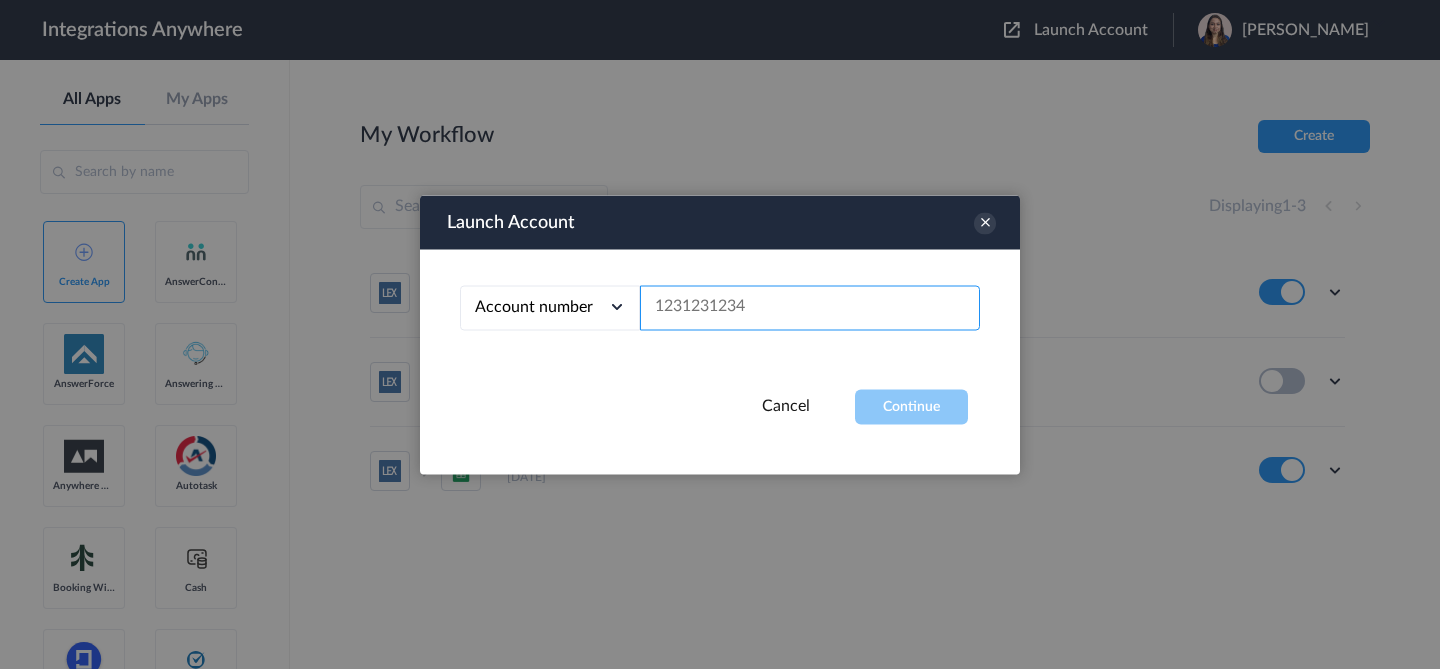 click at bounding box center (810, 307) 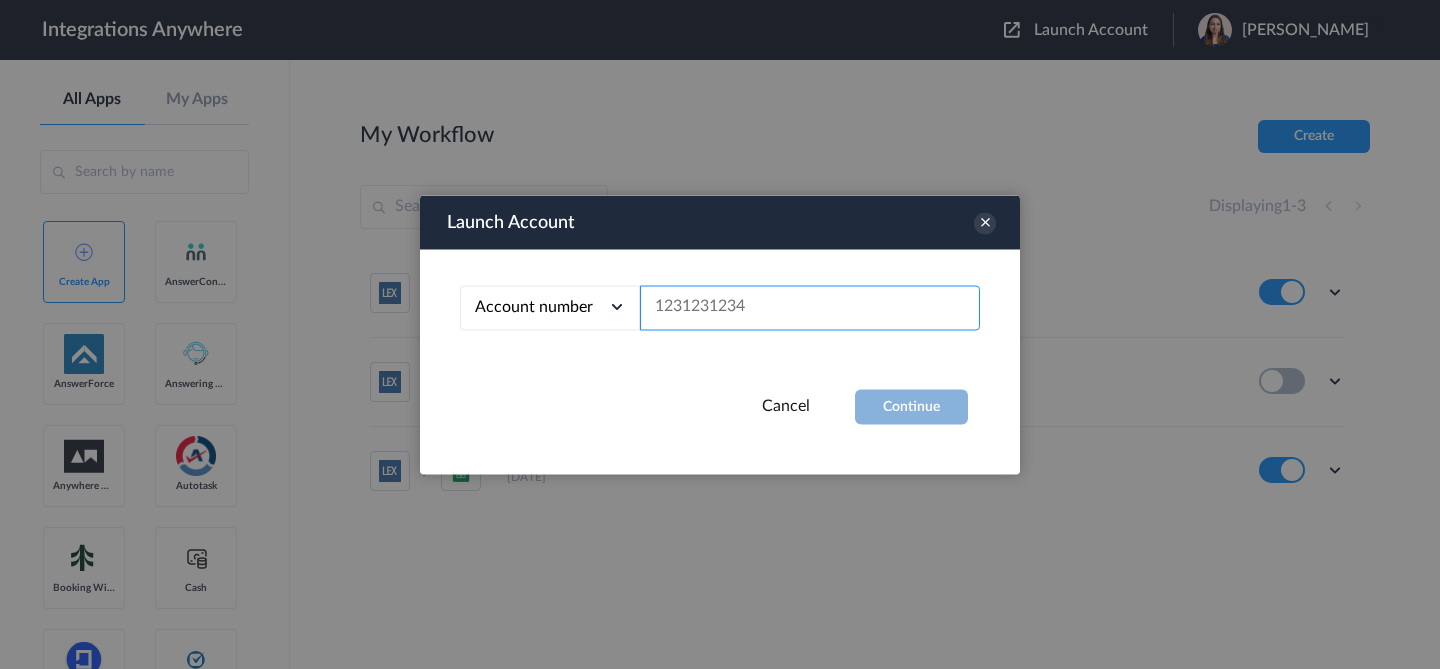 paste on "8662234179" 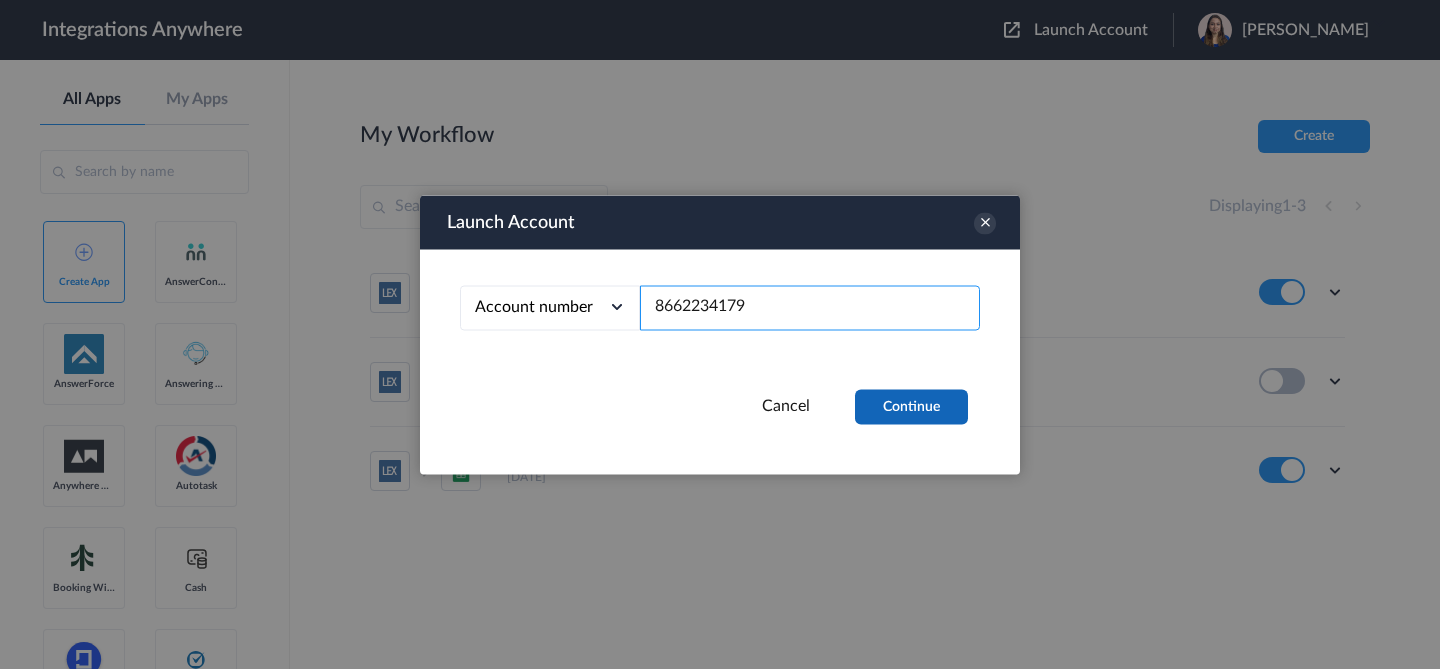 type on "8662234179" 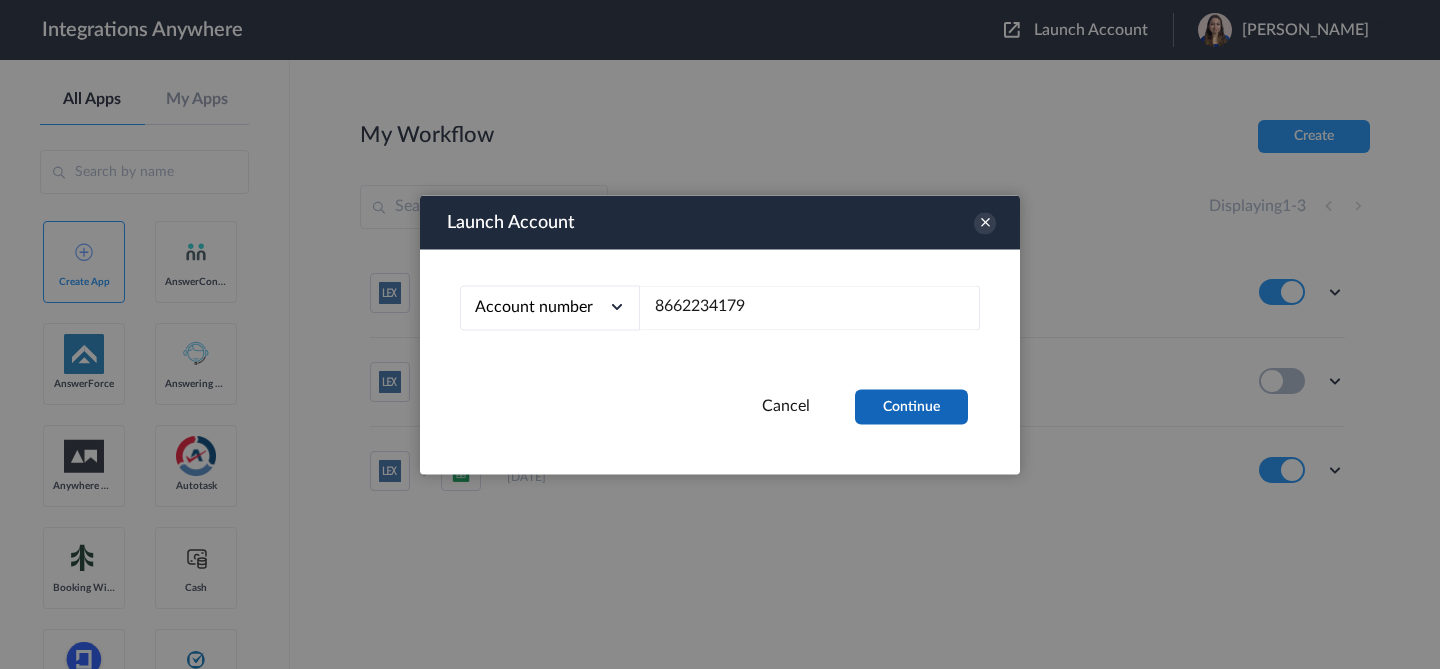 click on "Continue" at bounding box center (911, 406) 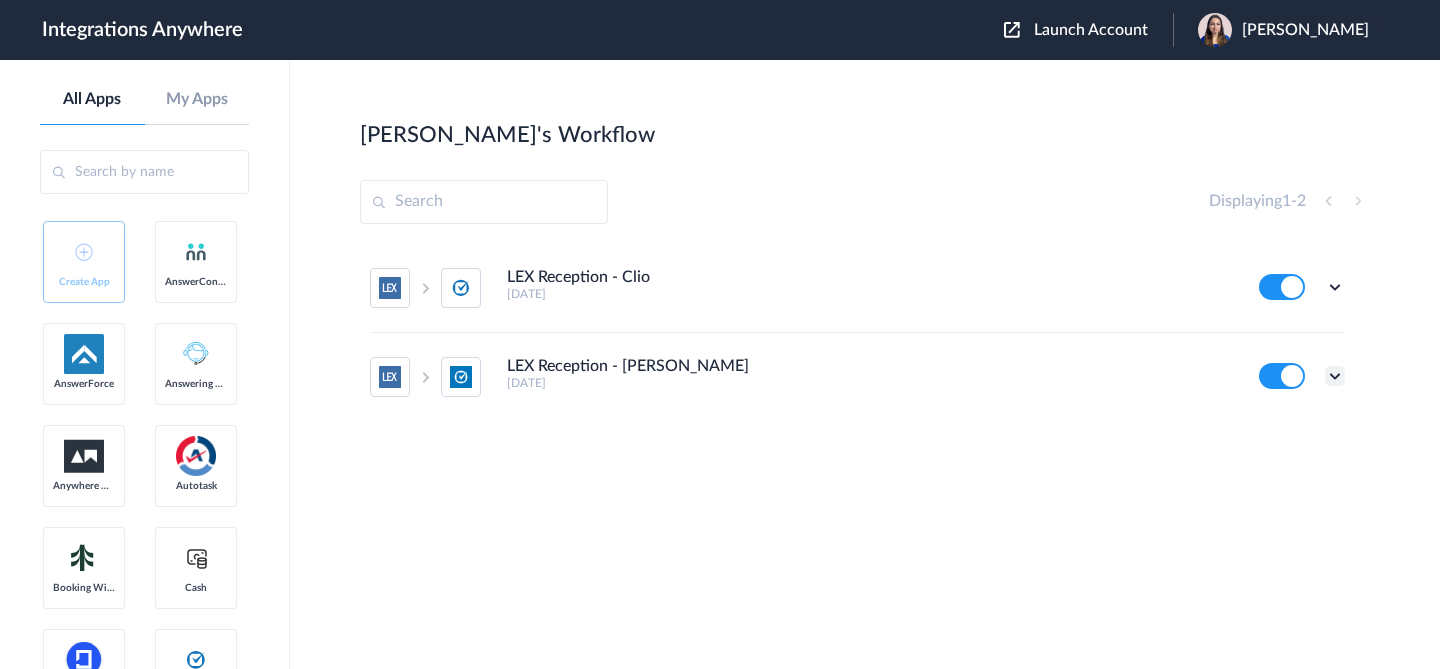 click at bounding box center (1335, 376) 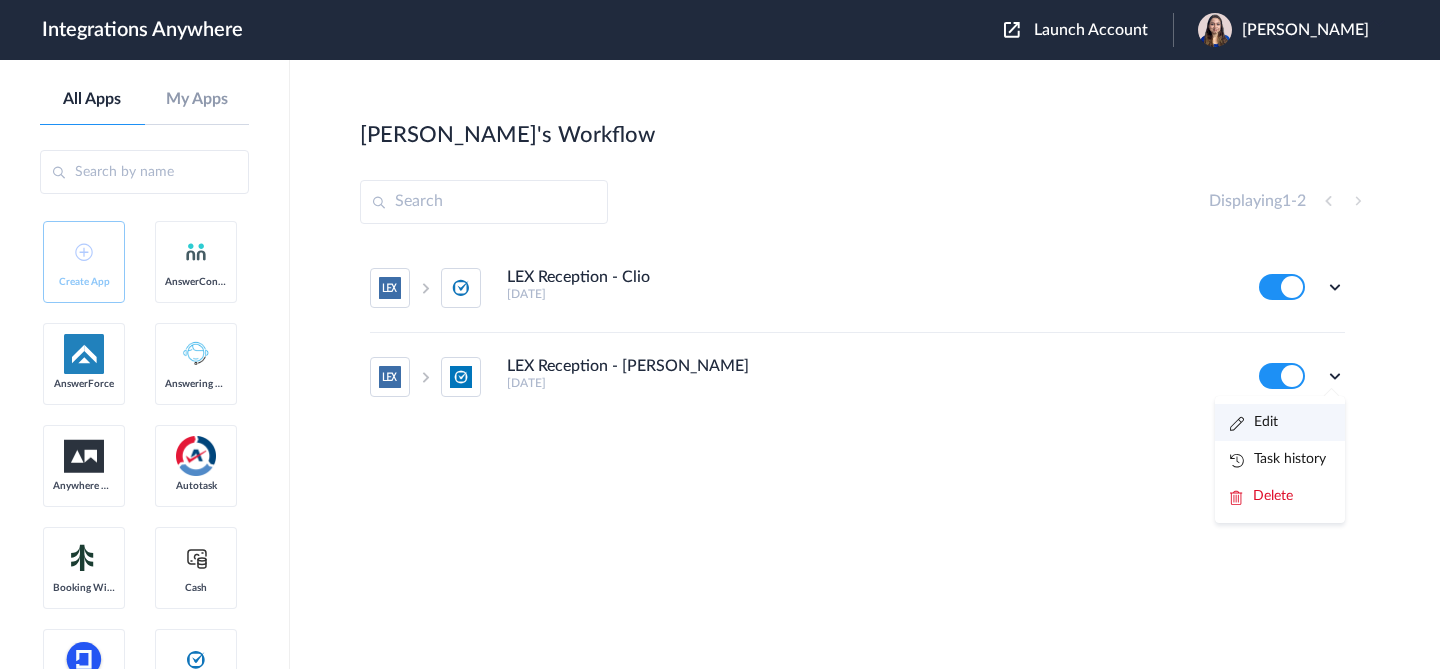 click on "Edit" at bounding box center (1280, 422) 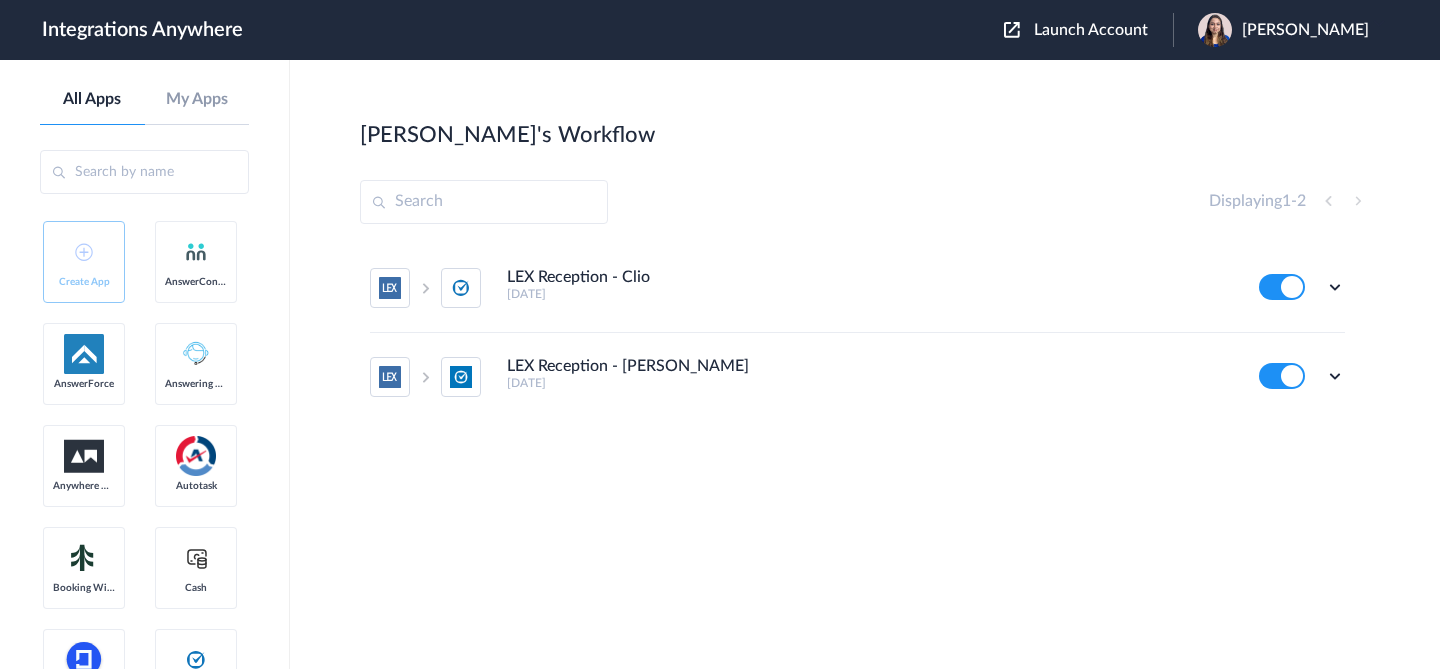 click on "Akanksha Sharma" at bounding box center [1305, 30] 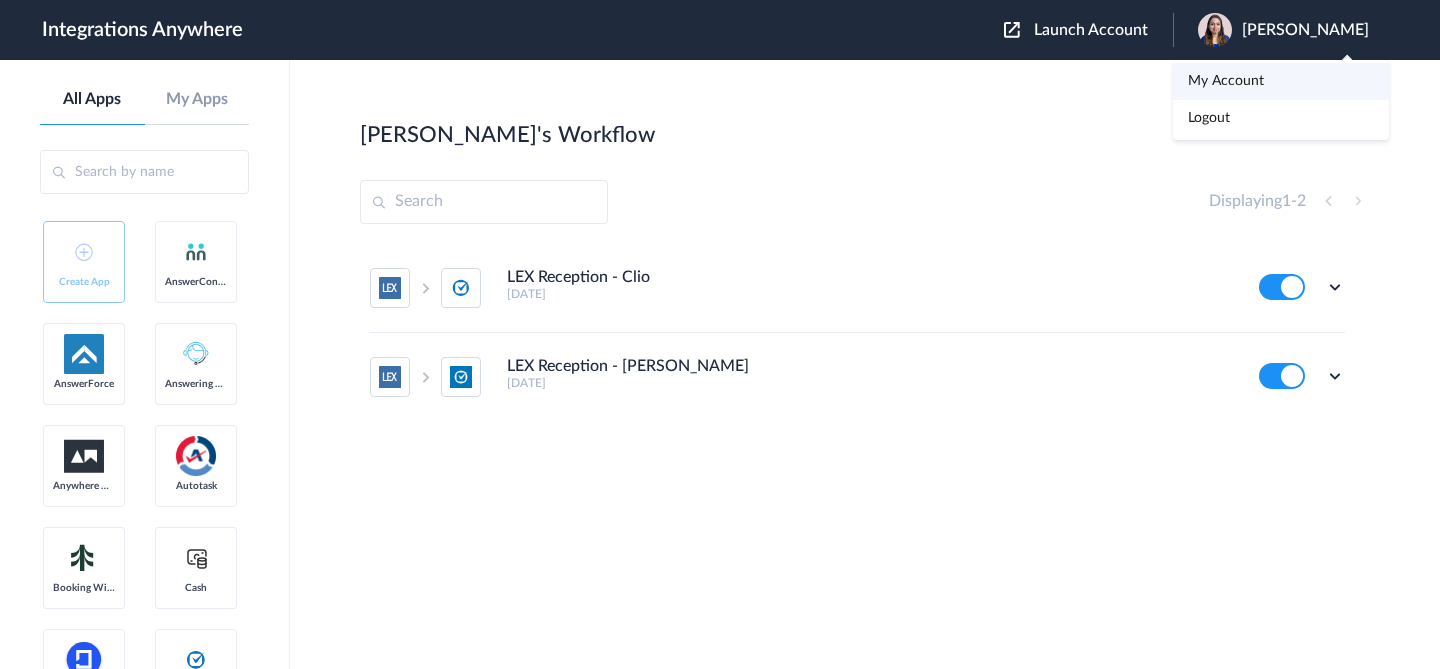 click on "My Account" at bounding box center [1226, 81] 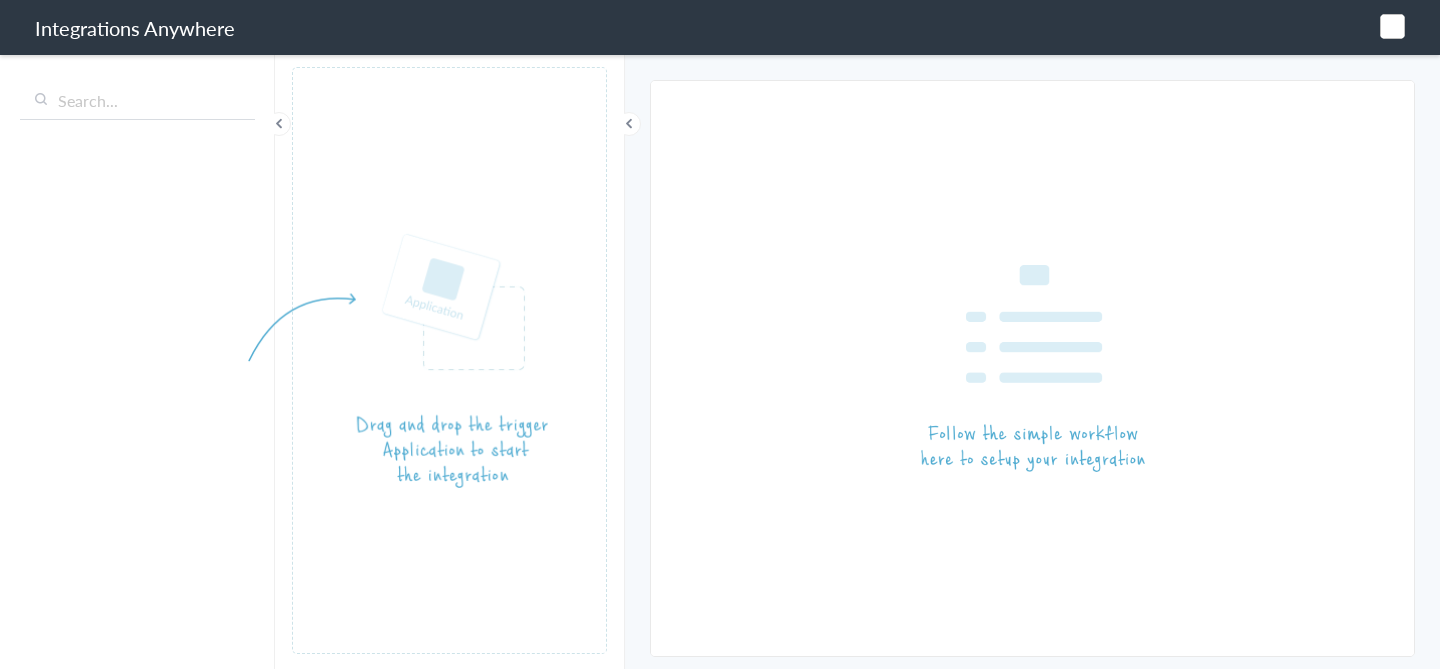 scroll, scrollTop: 0, scrollLeft: 0, axis: both 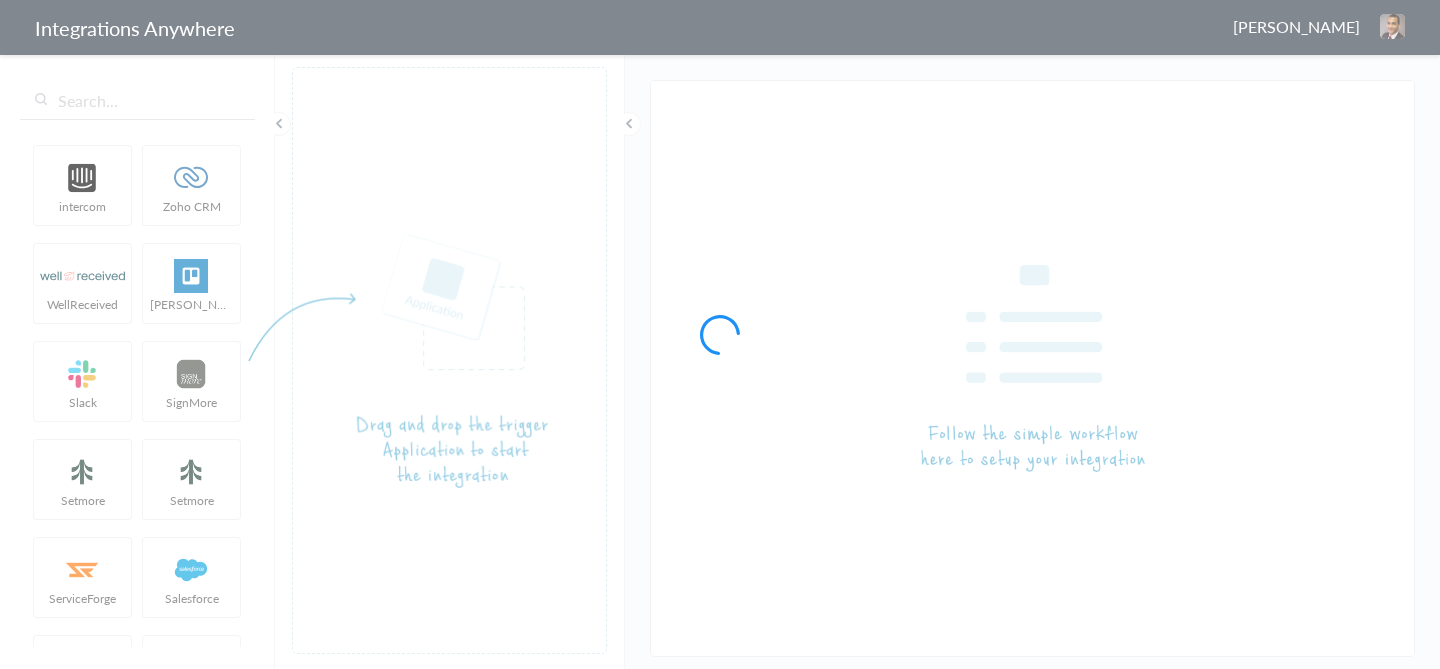 type on "LEX Reception - [PERSON_NAME]" 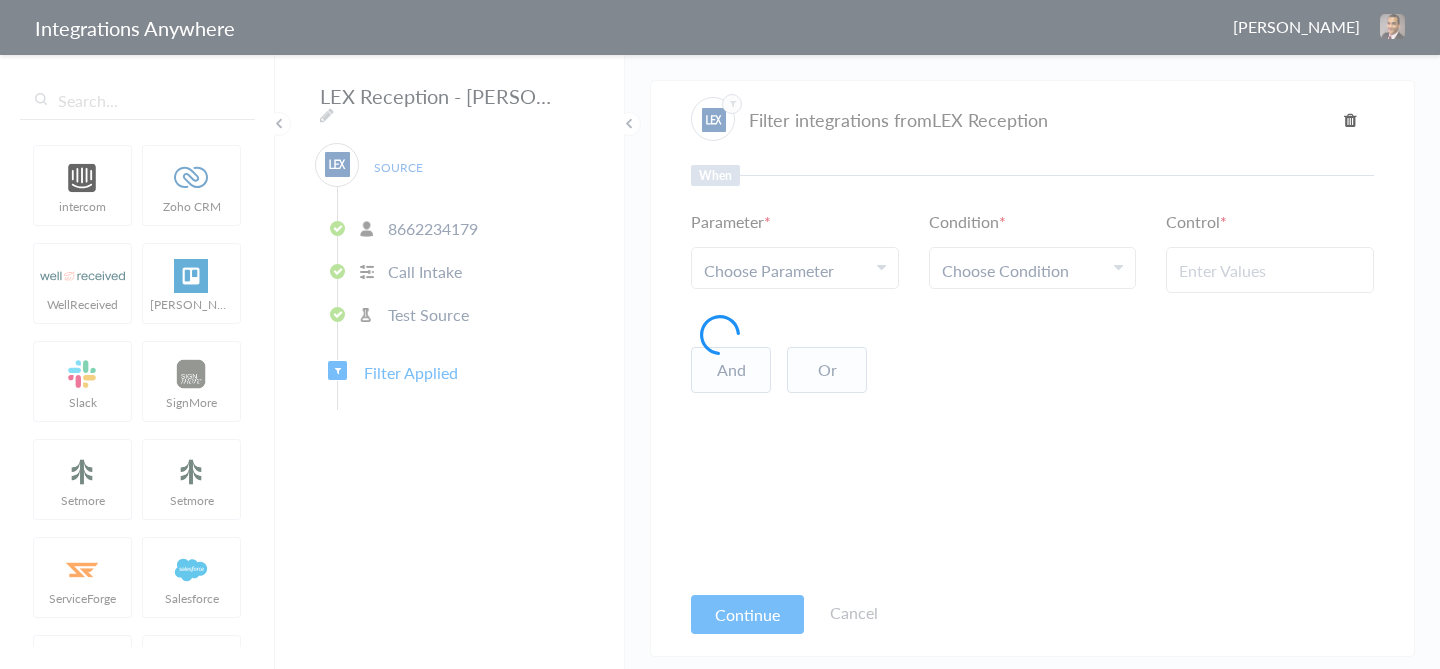 type on "Spanish" 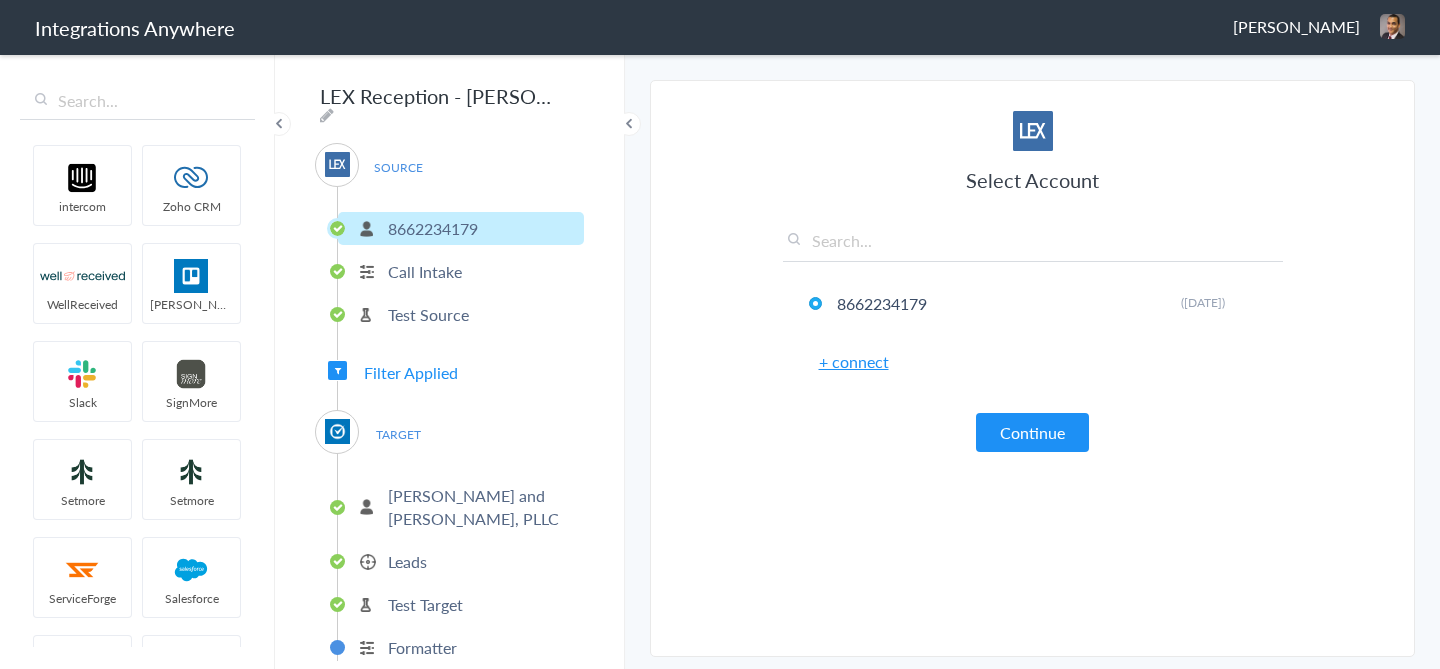 click on "Filter
Applied" at bounding box center [411, 372] 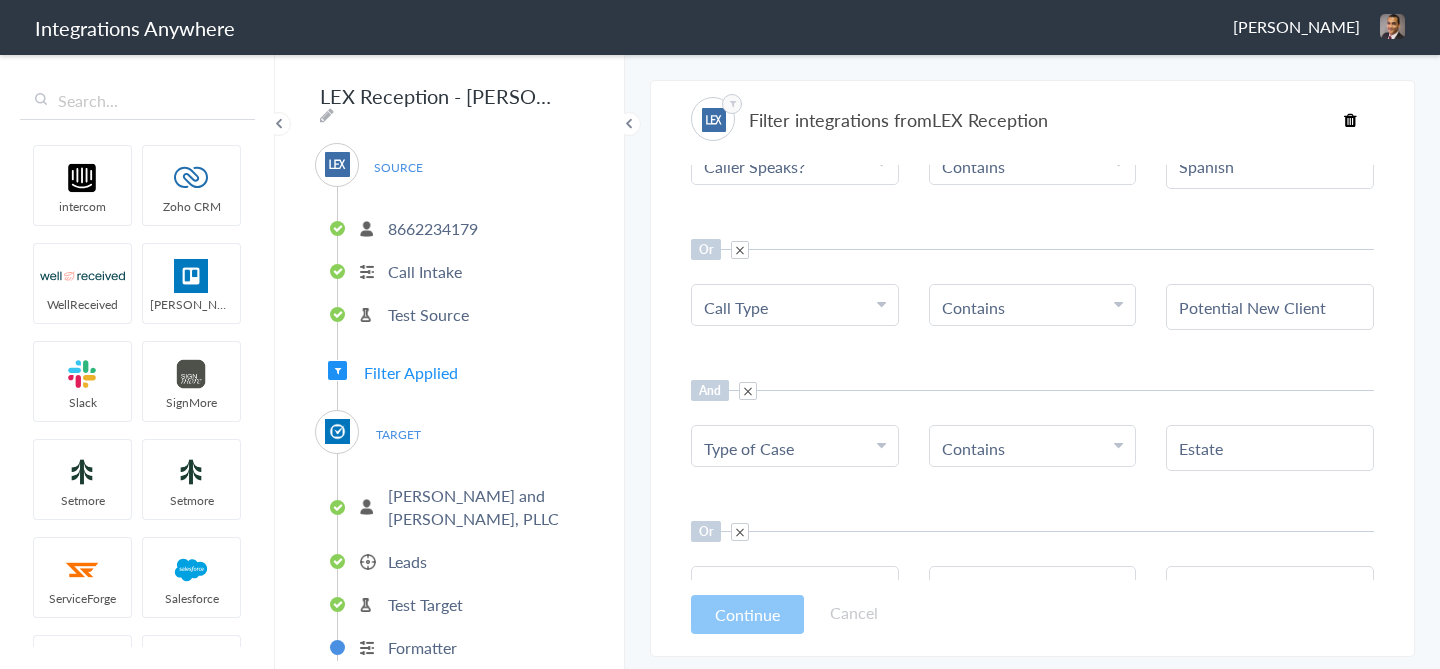 scroll, scrollTop: 0, scrollLeft: 0, axis: both 